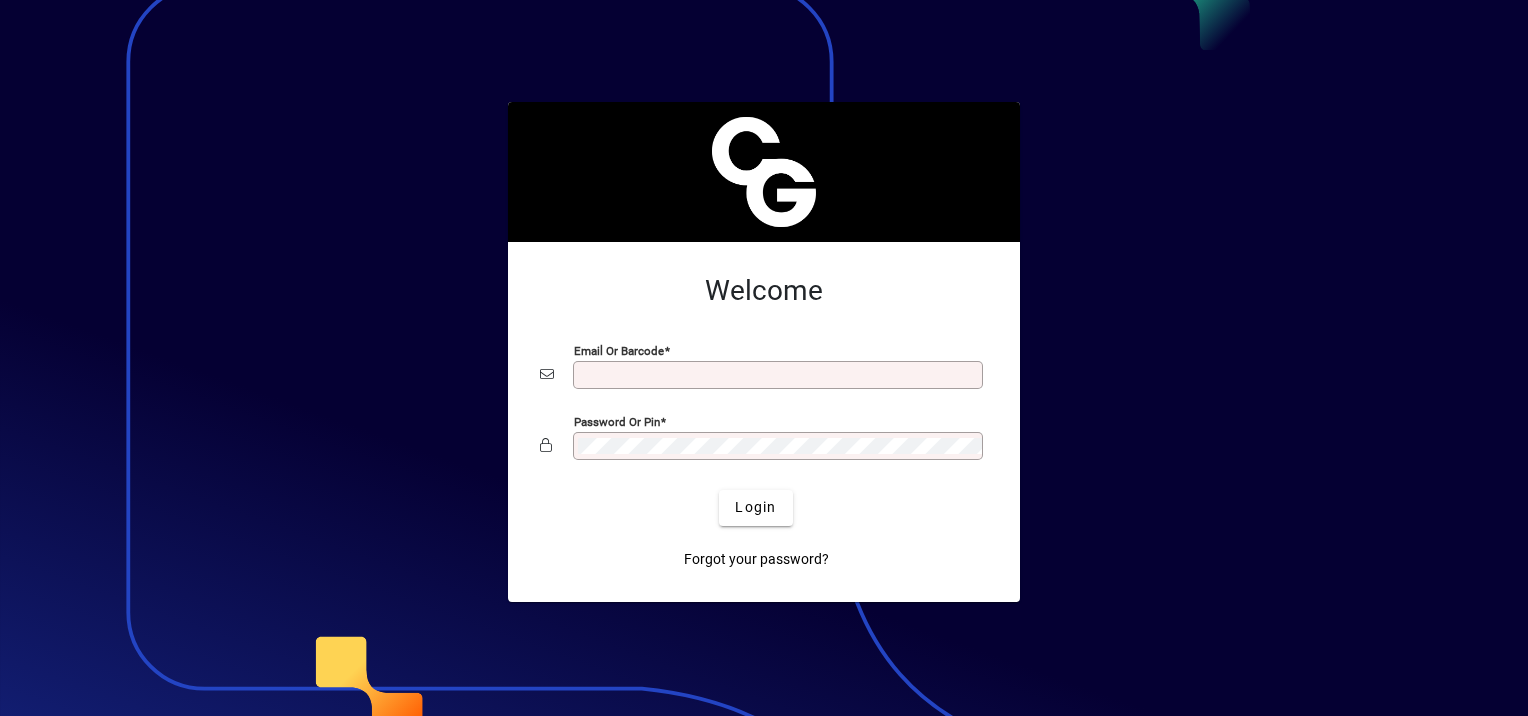 scroll, scrollTop: 0, scrollLeft: 0, axis: both 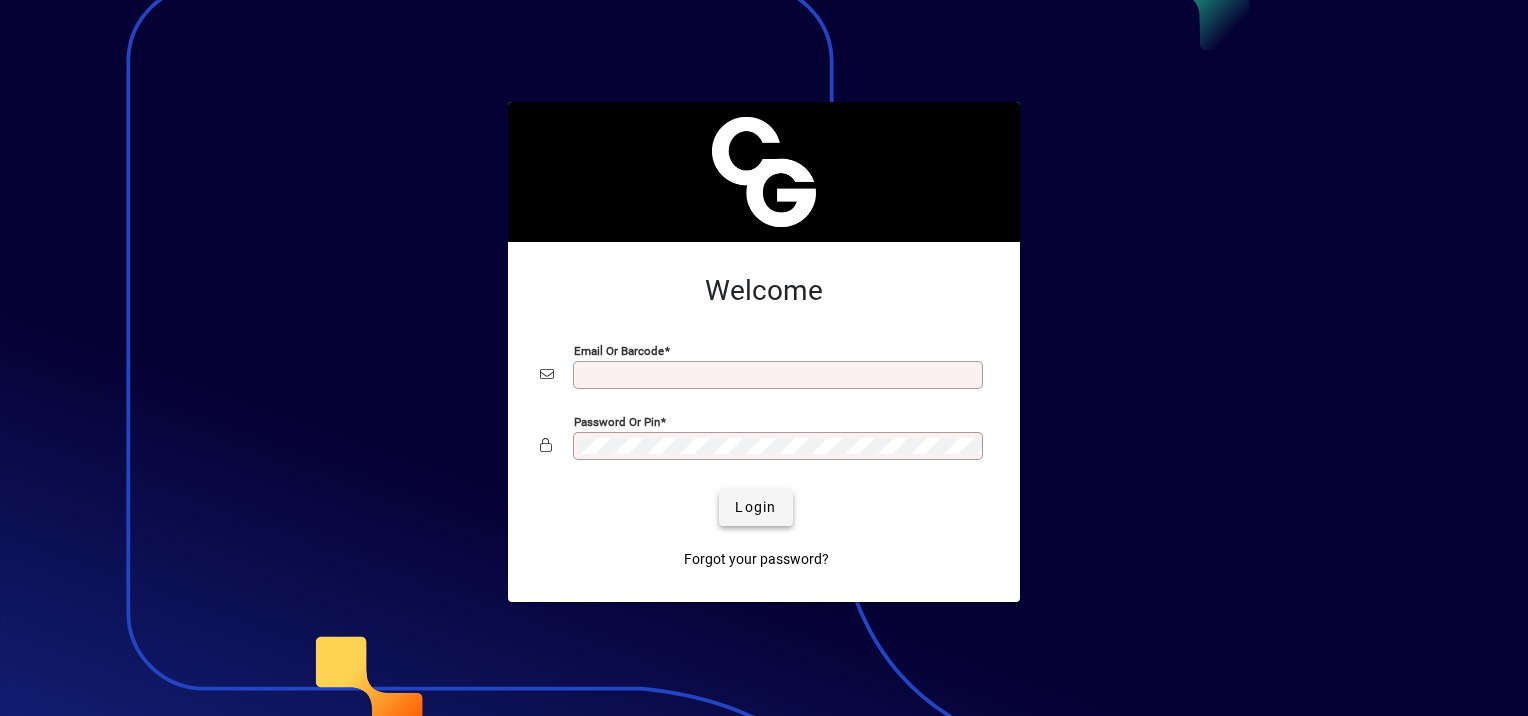 type on "**********" 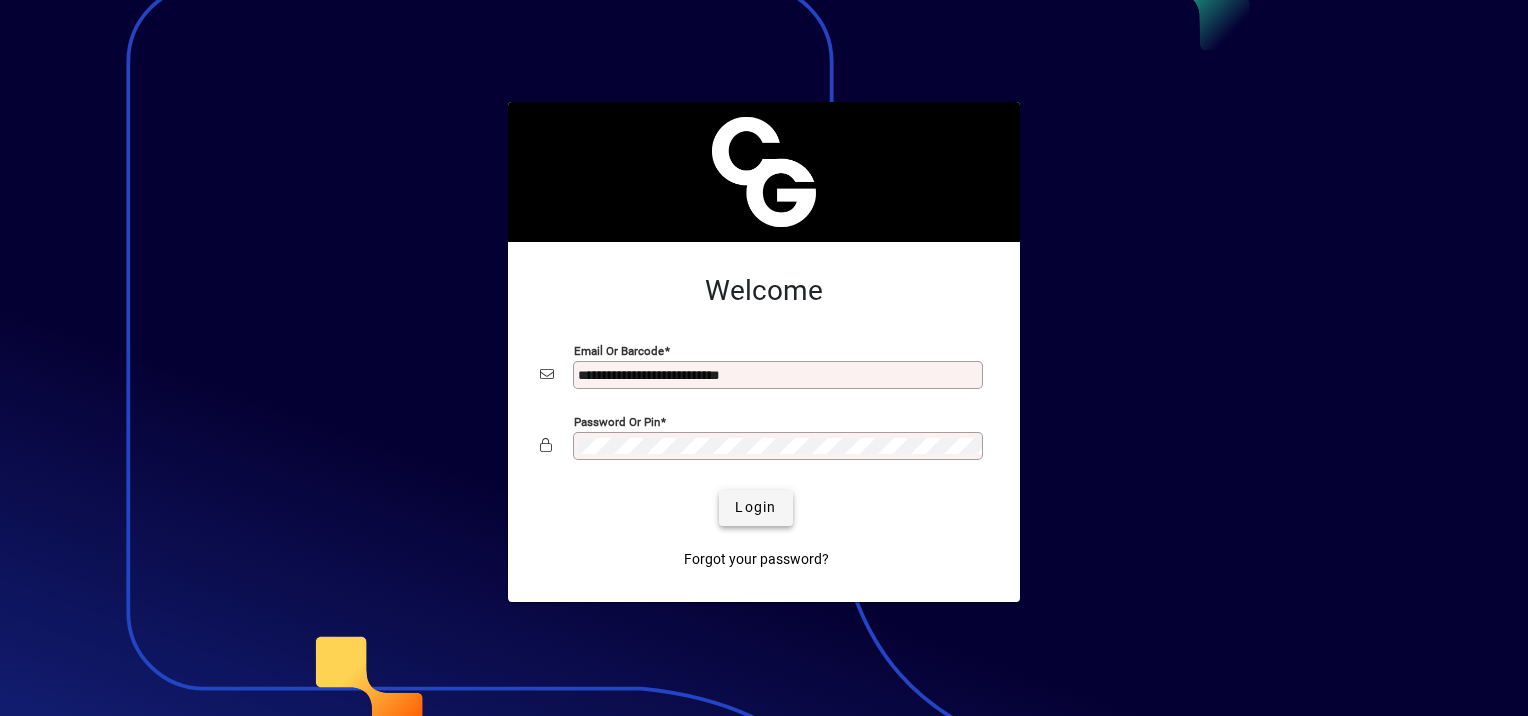 click on "Login" 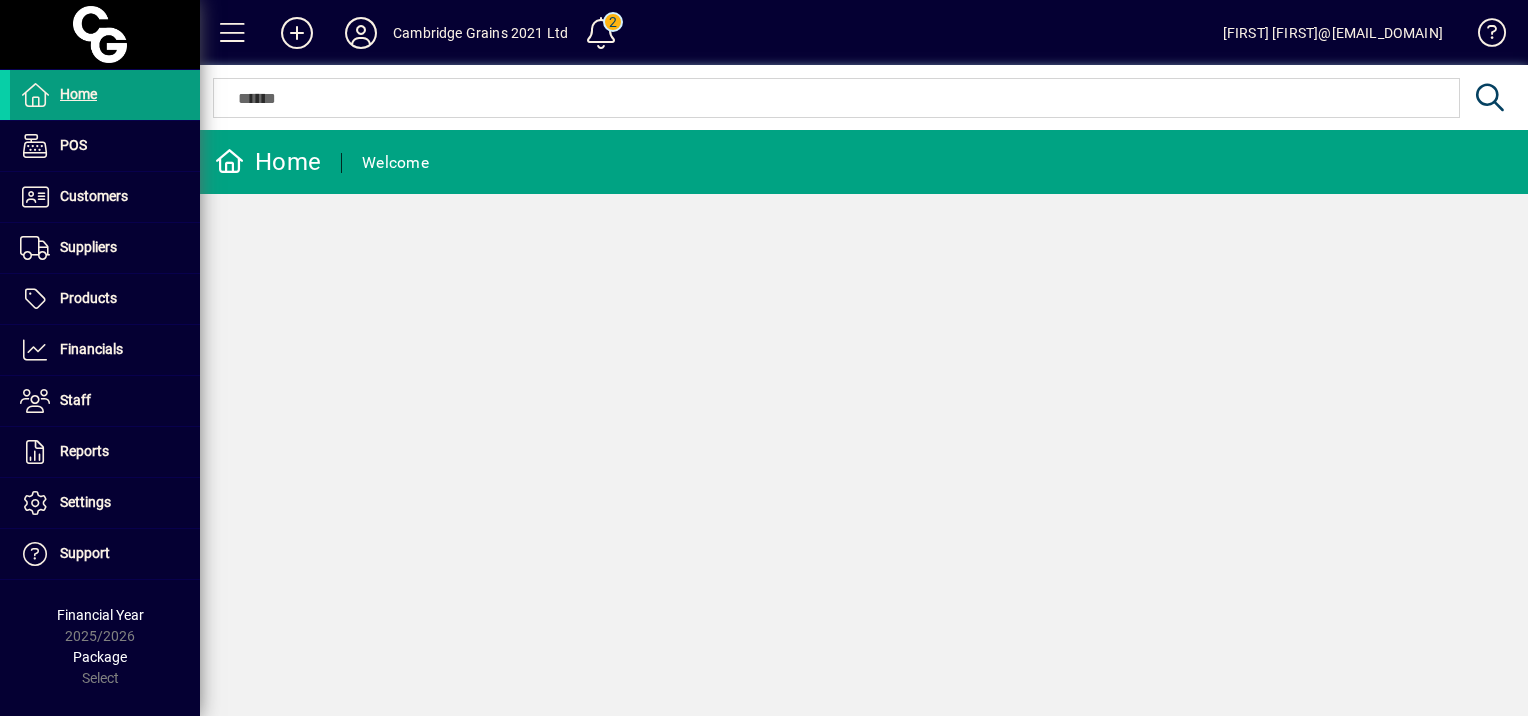 scroll, scrollTop: 0, scrollLeft: 0, axis: both 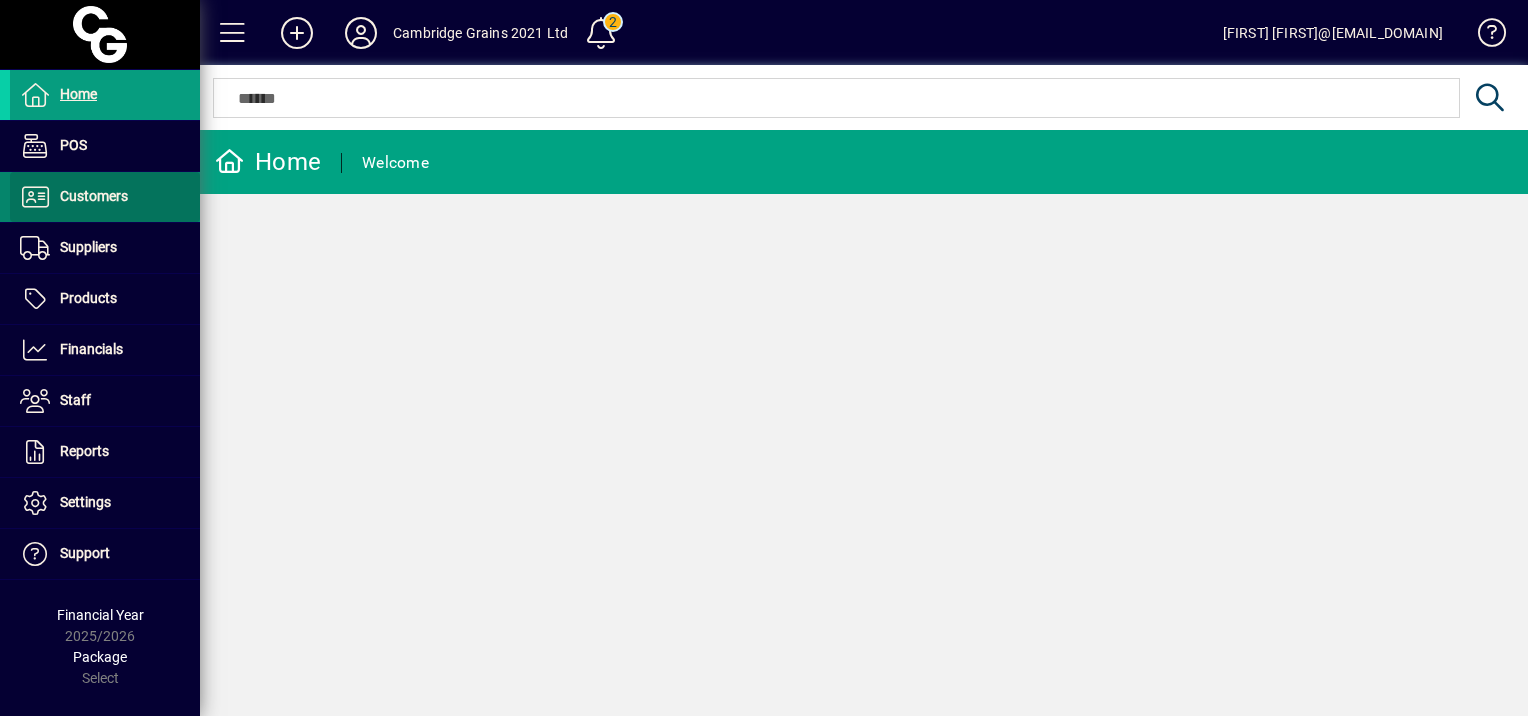 click on "Customers" at bounding box center (69, 197) 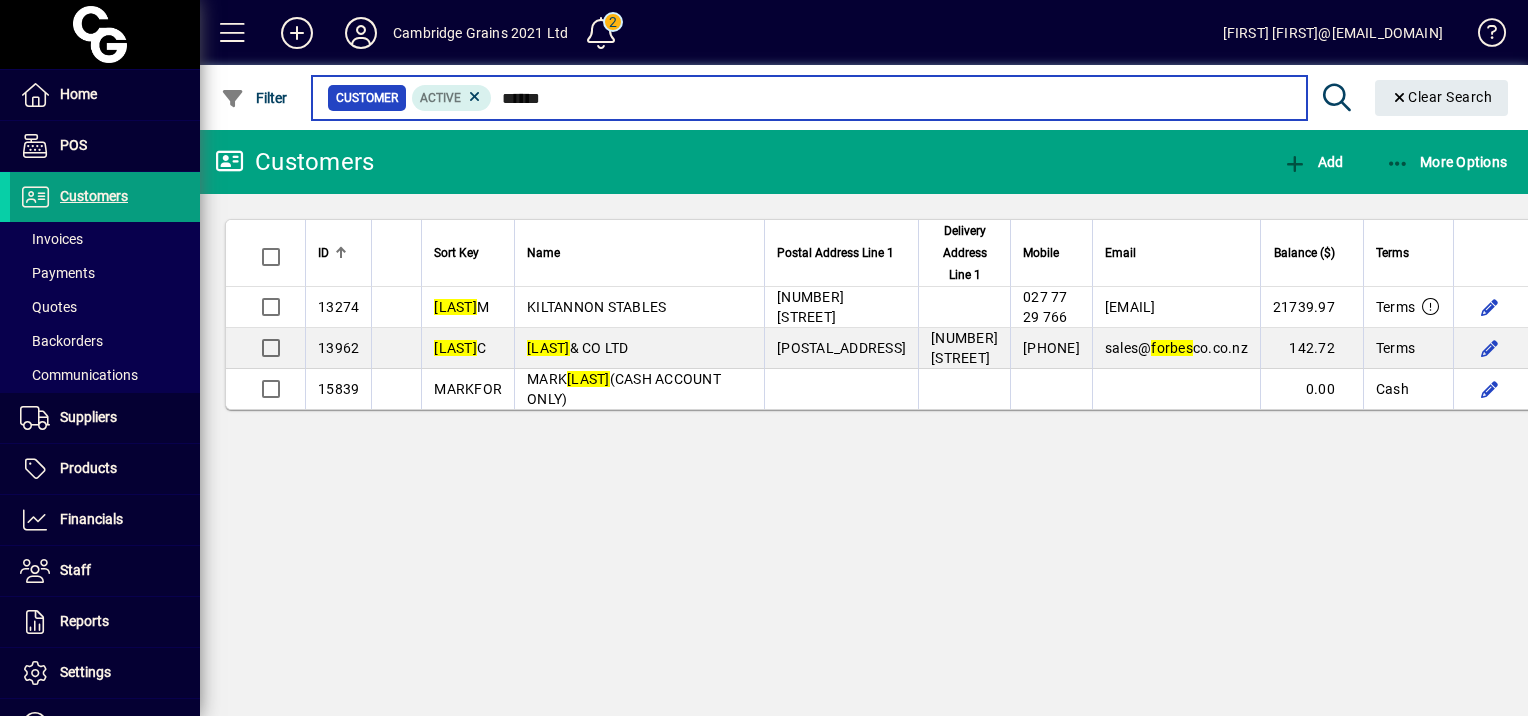 type on "******" 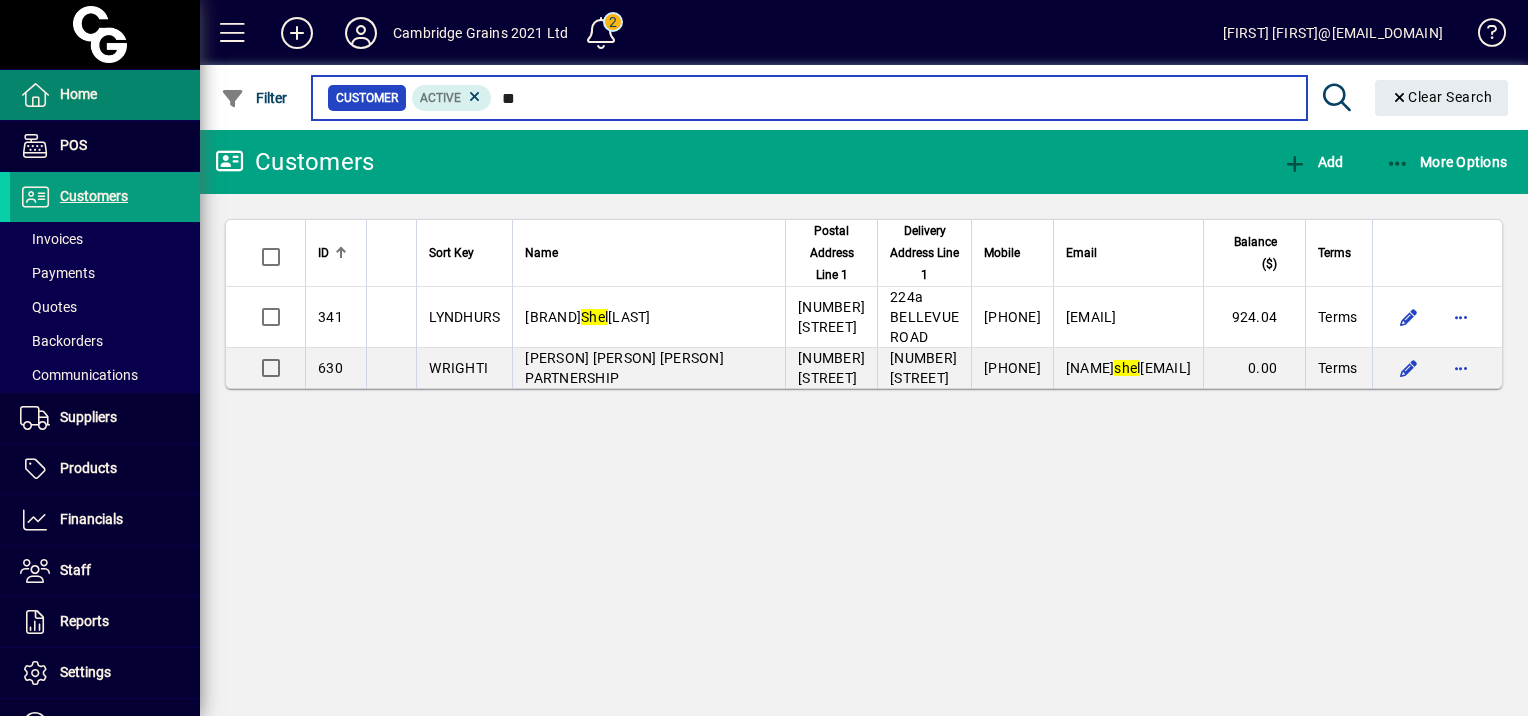 type on "*" 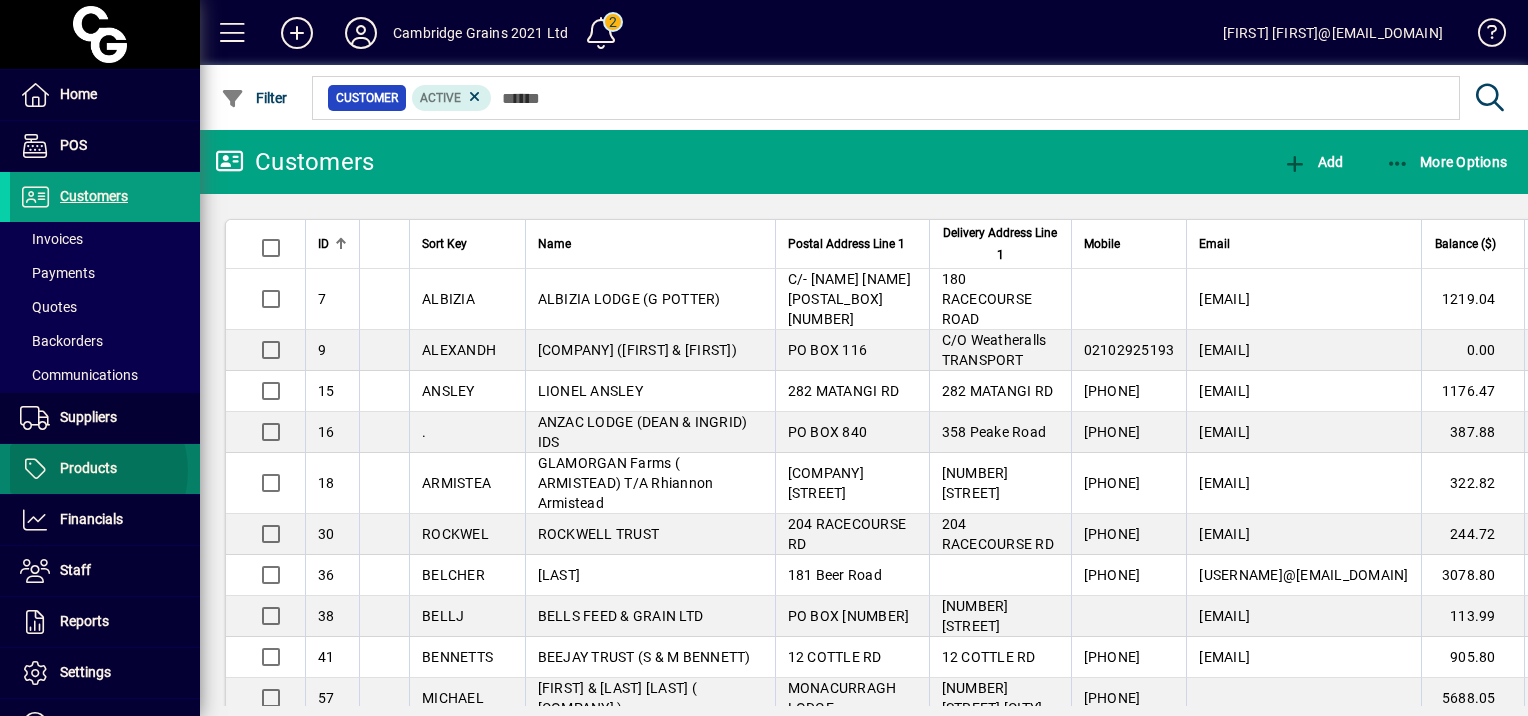 click on "Products" at bounding box center [88, 468] 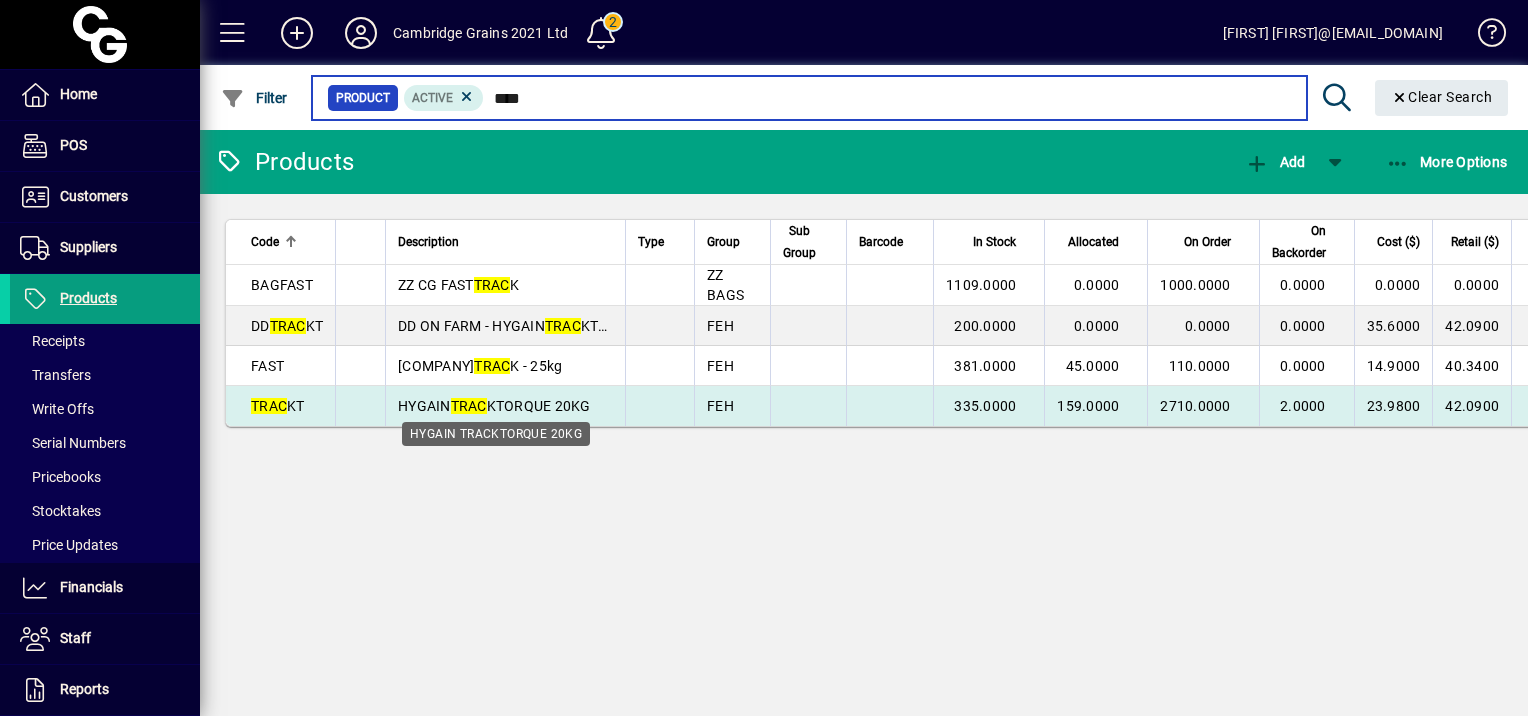type on "****" 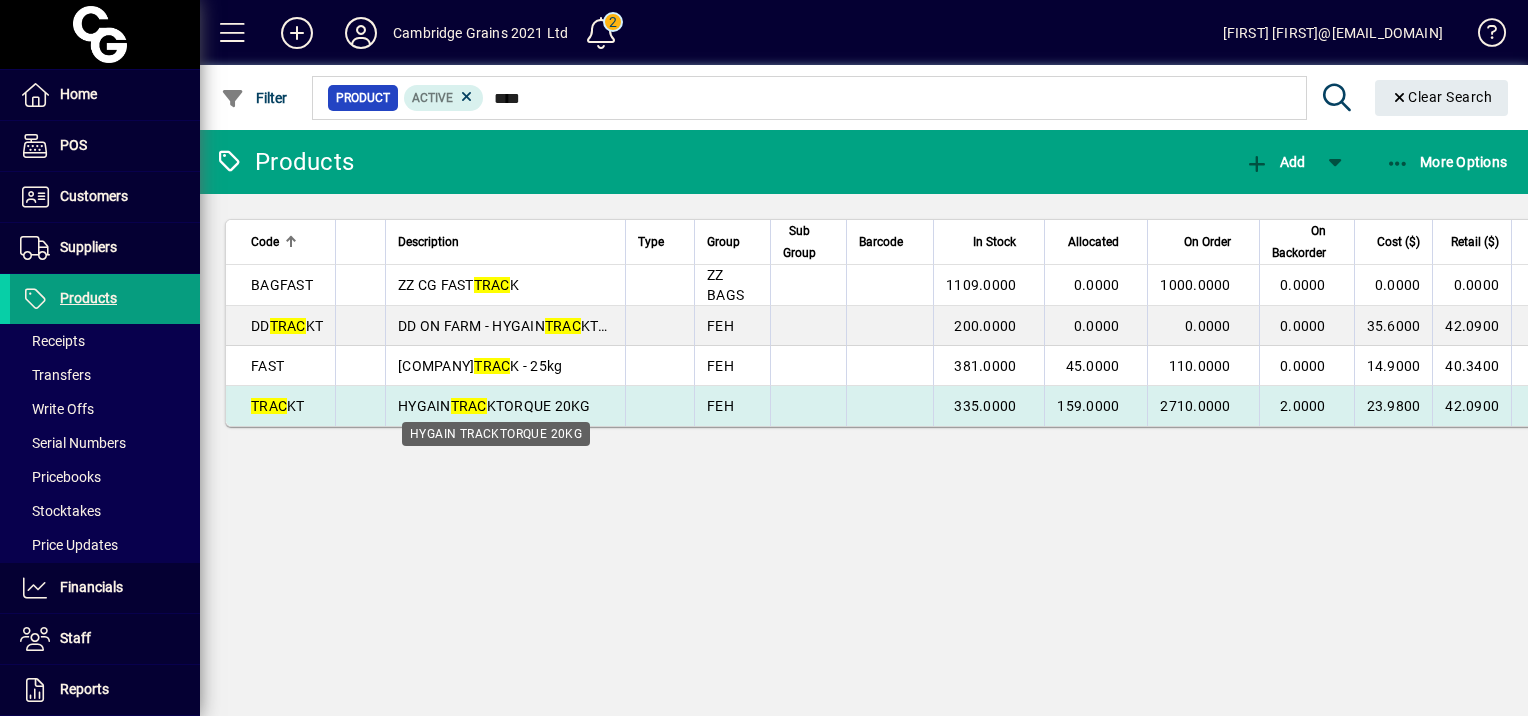click on "[BRAND]" at bounding box center [494, 406] 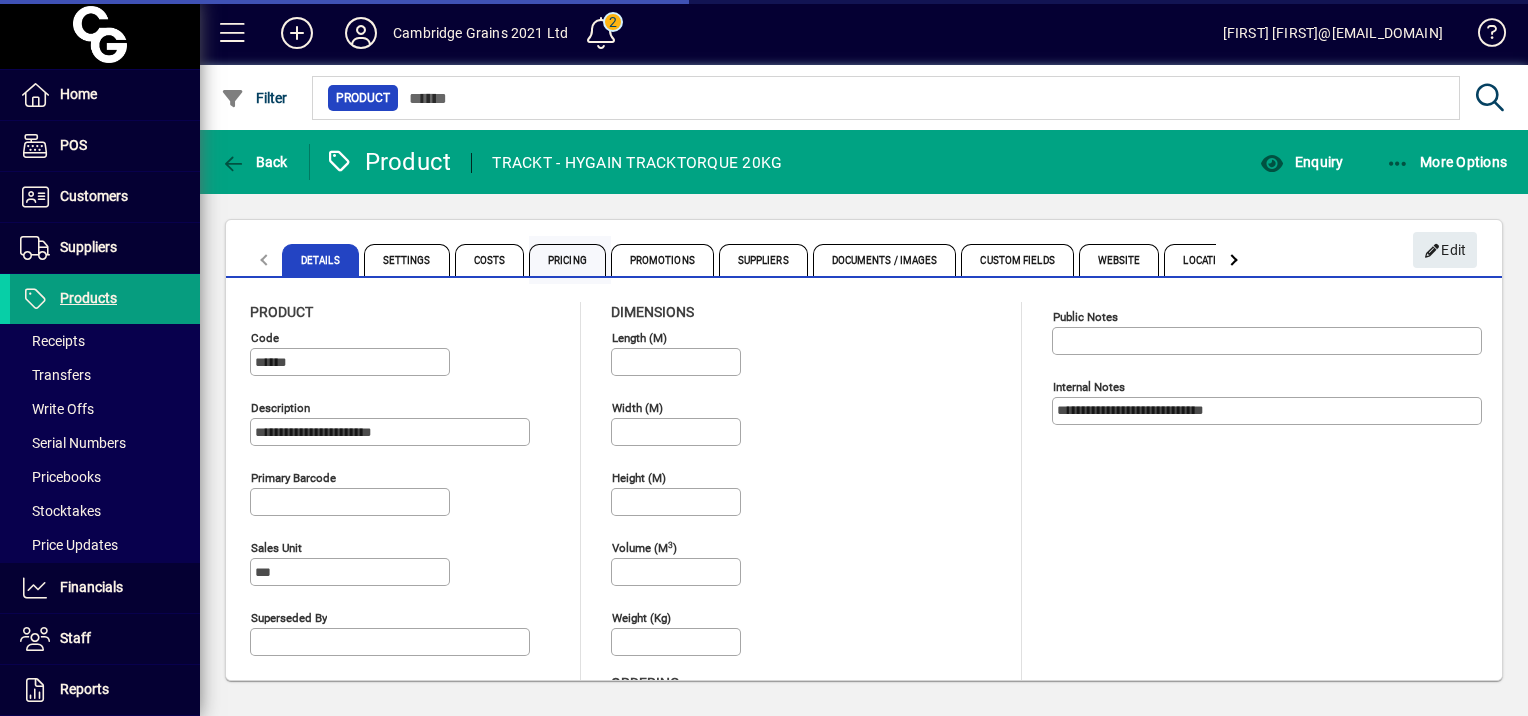 click on "Pricing" at bounding box center (567, 260) 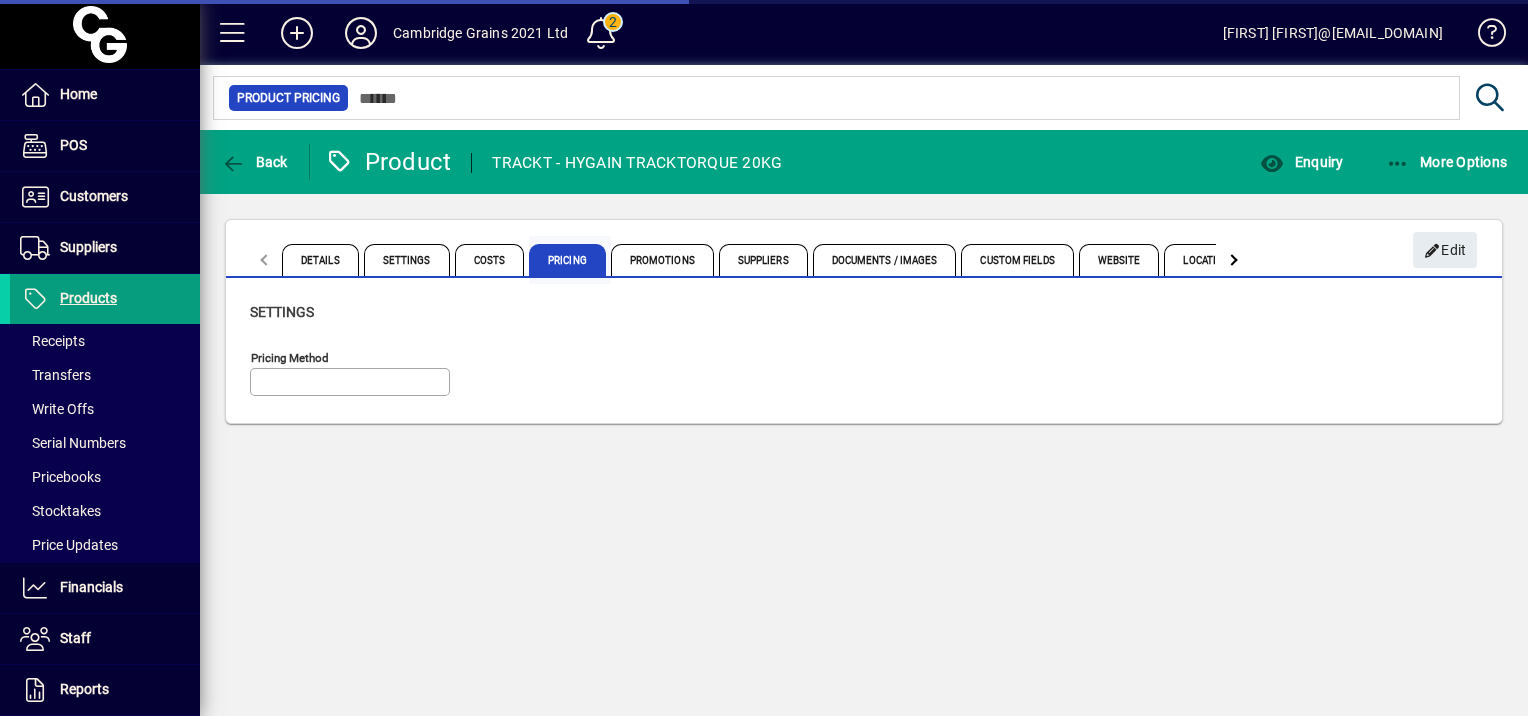 type on "**********" 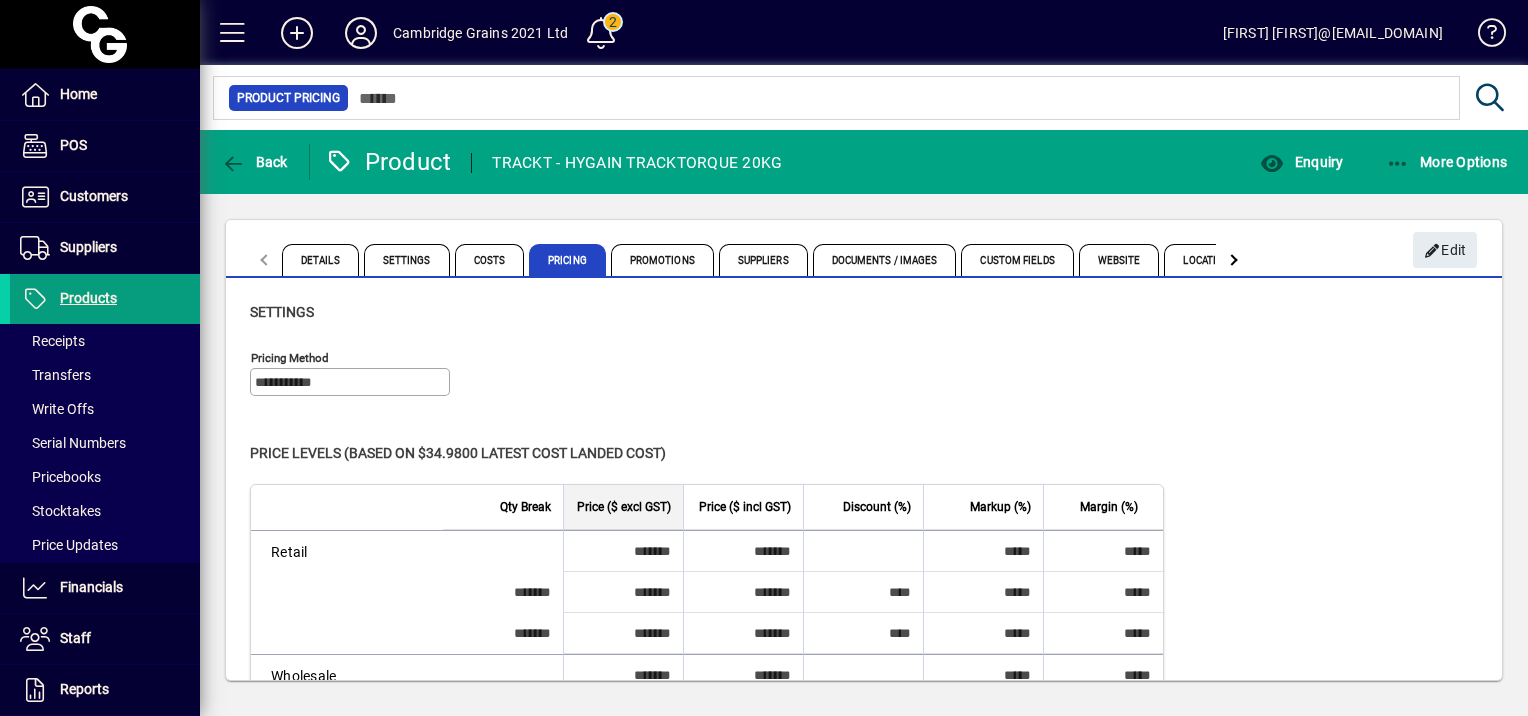 scroll, scrollTop: 200, scrollLeft: 0, axis: vertical 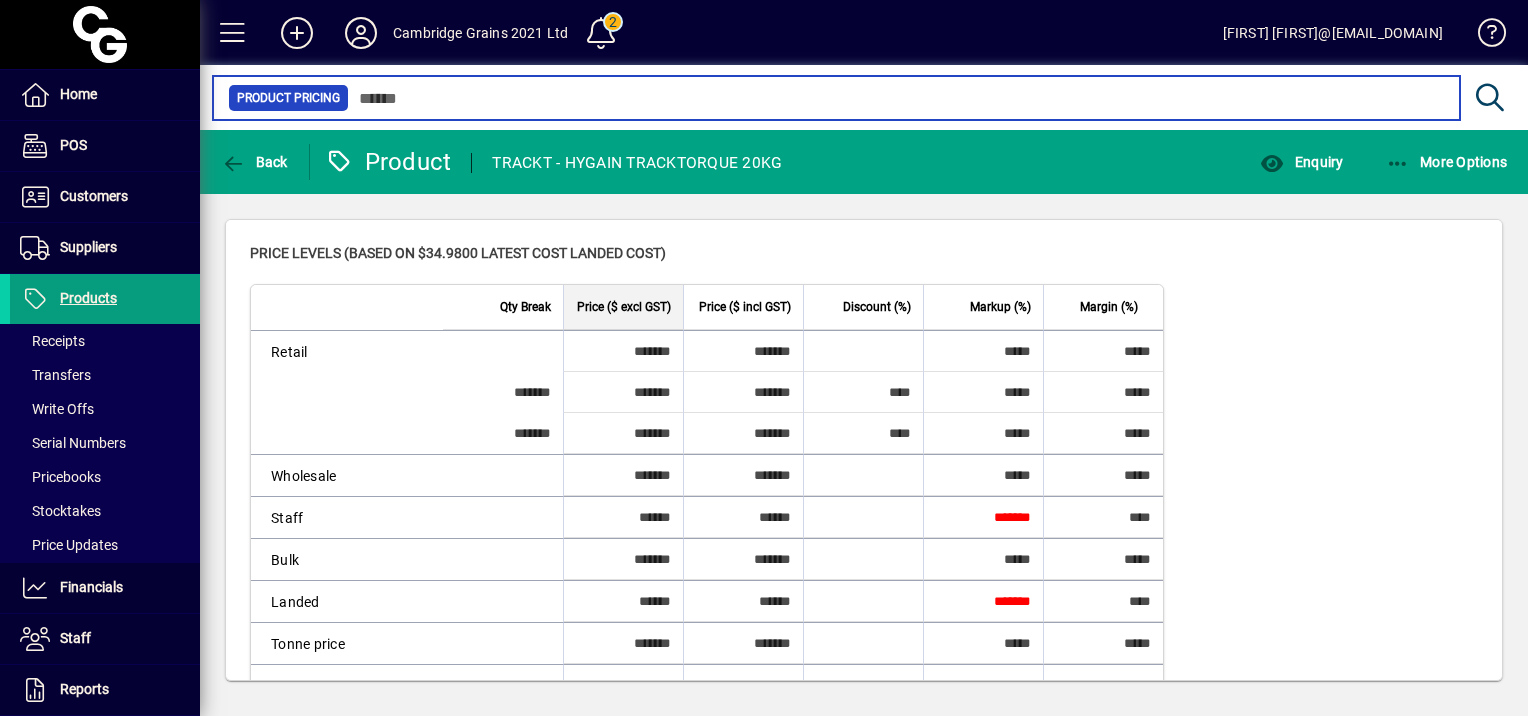 click at bounding box center (896, 98) 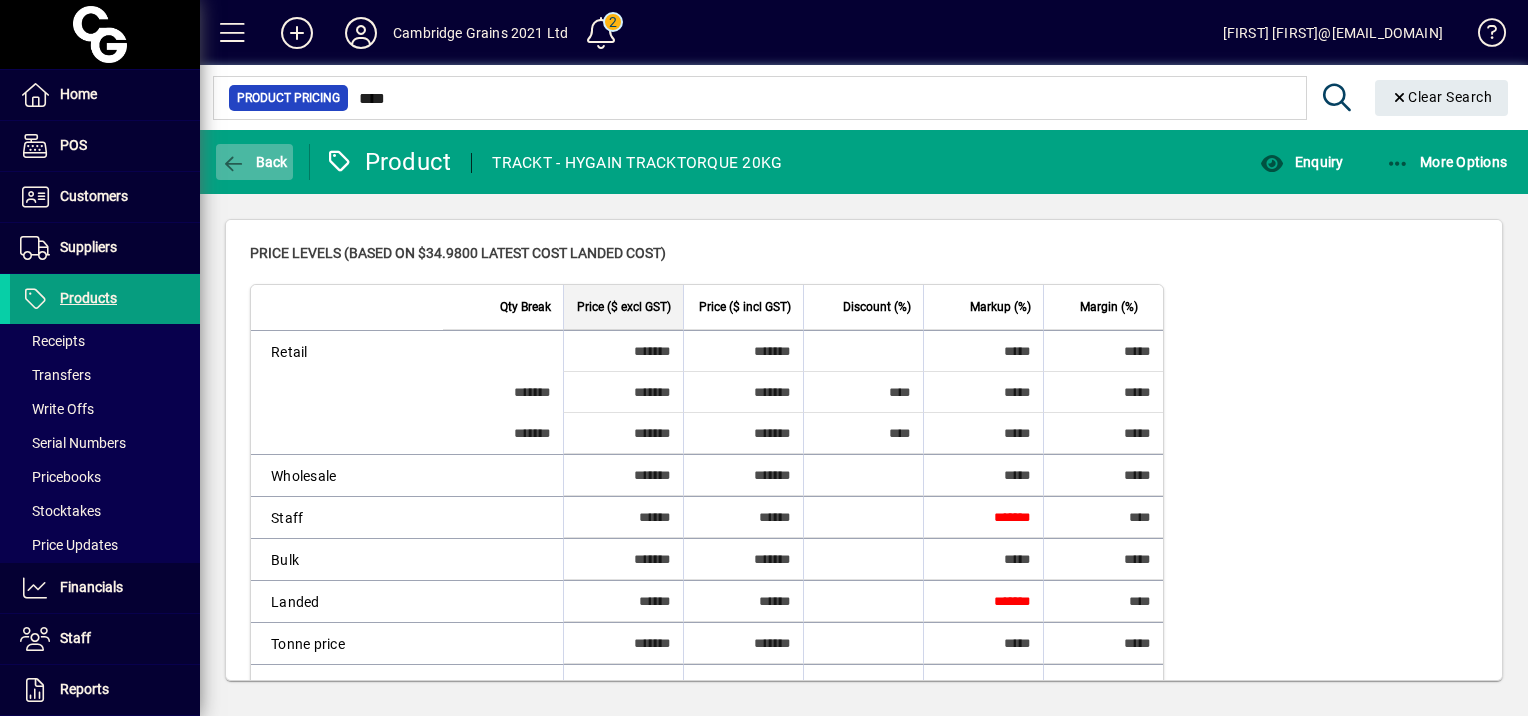 click 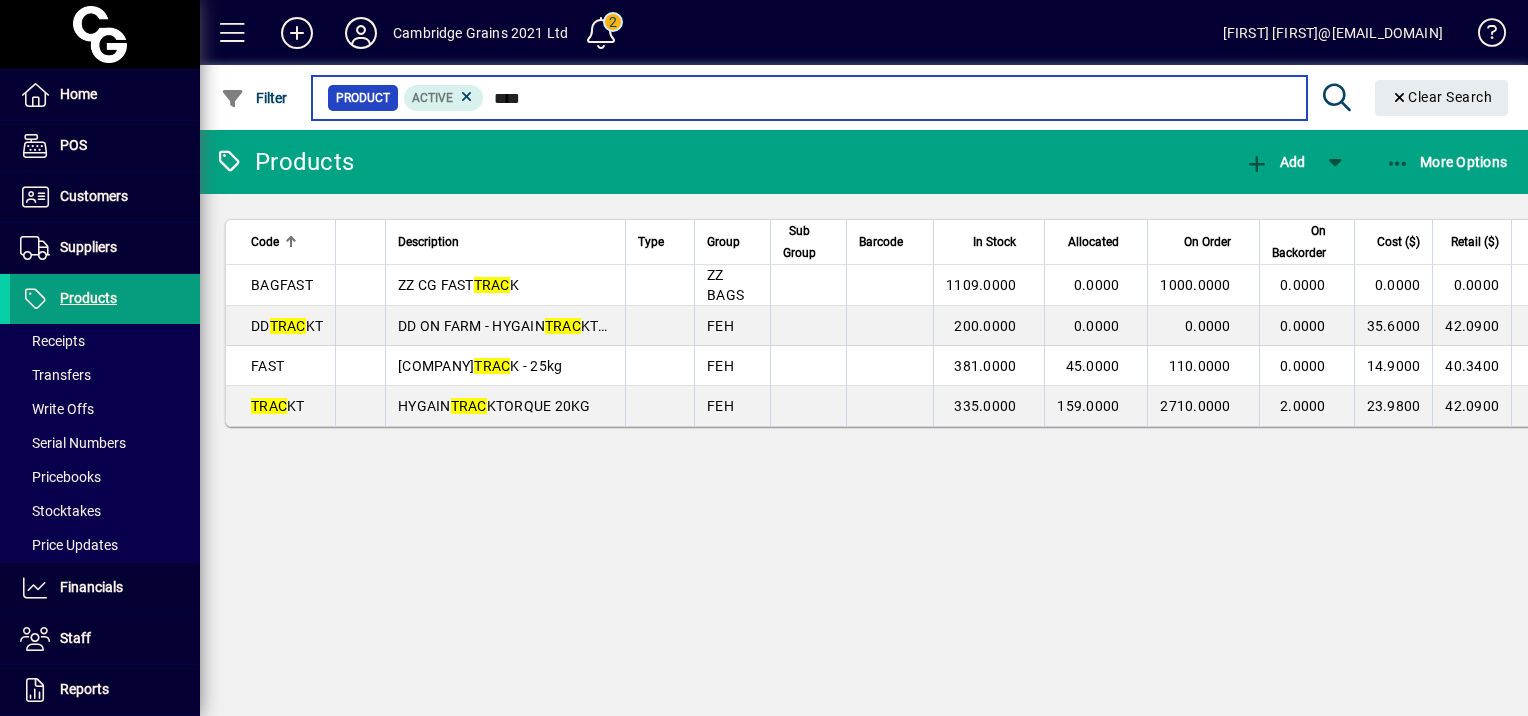 drag, startPoint x: 528, startPoint y: 102, endPoint x: 497, endPoint y: 99, distance: 31.144823 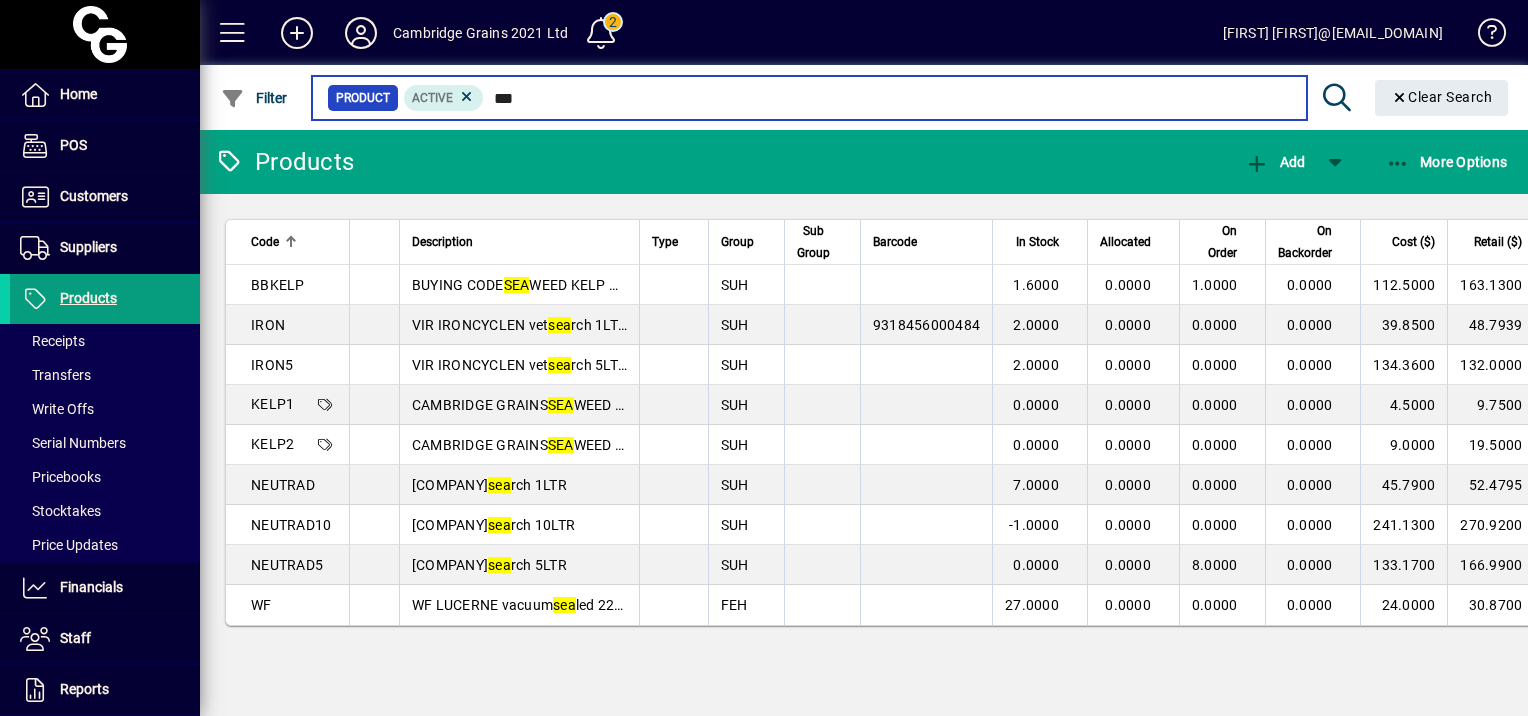 drag, startPoint x: 536, startPoint y: 95, endPoint x: 523, endPoint y: 99, distance: 13.601471 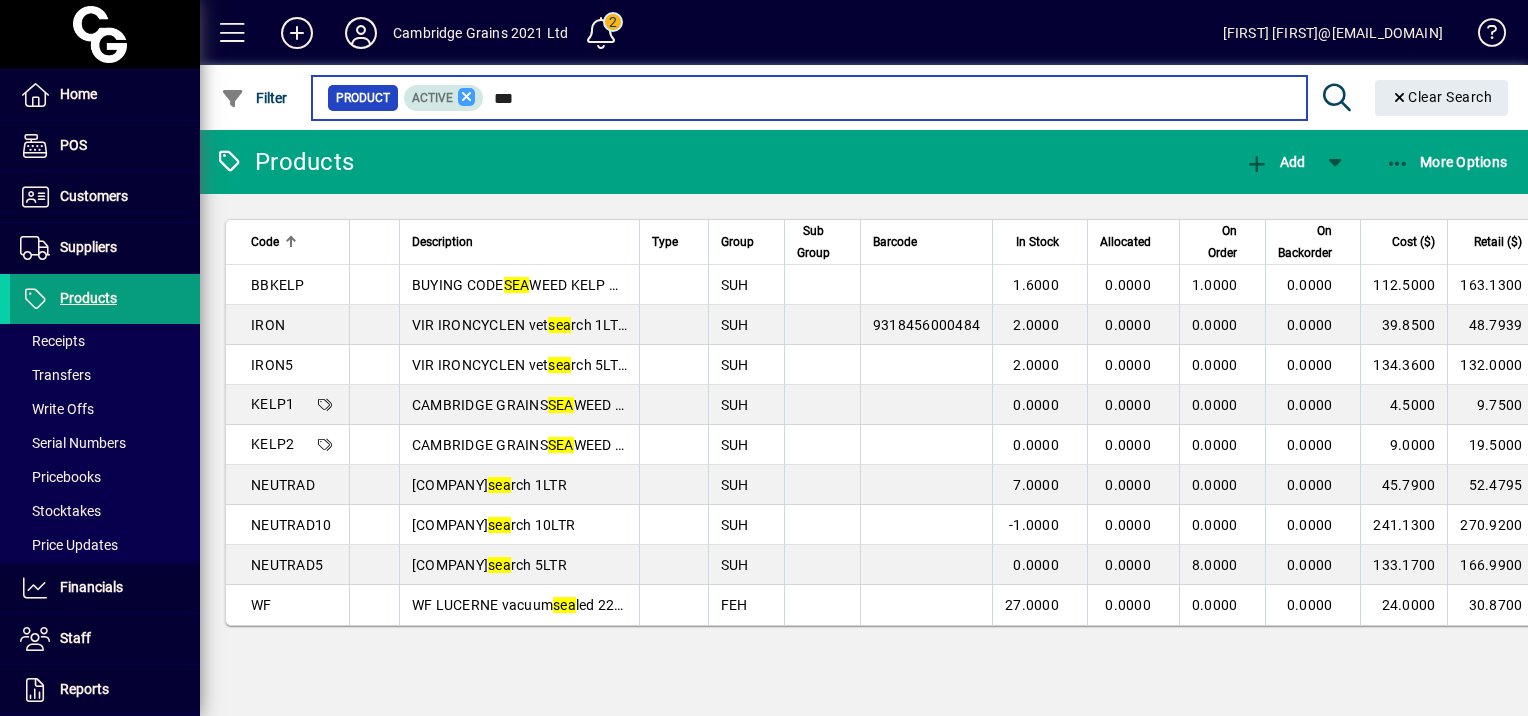 type on "***" 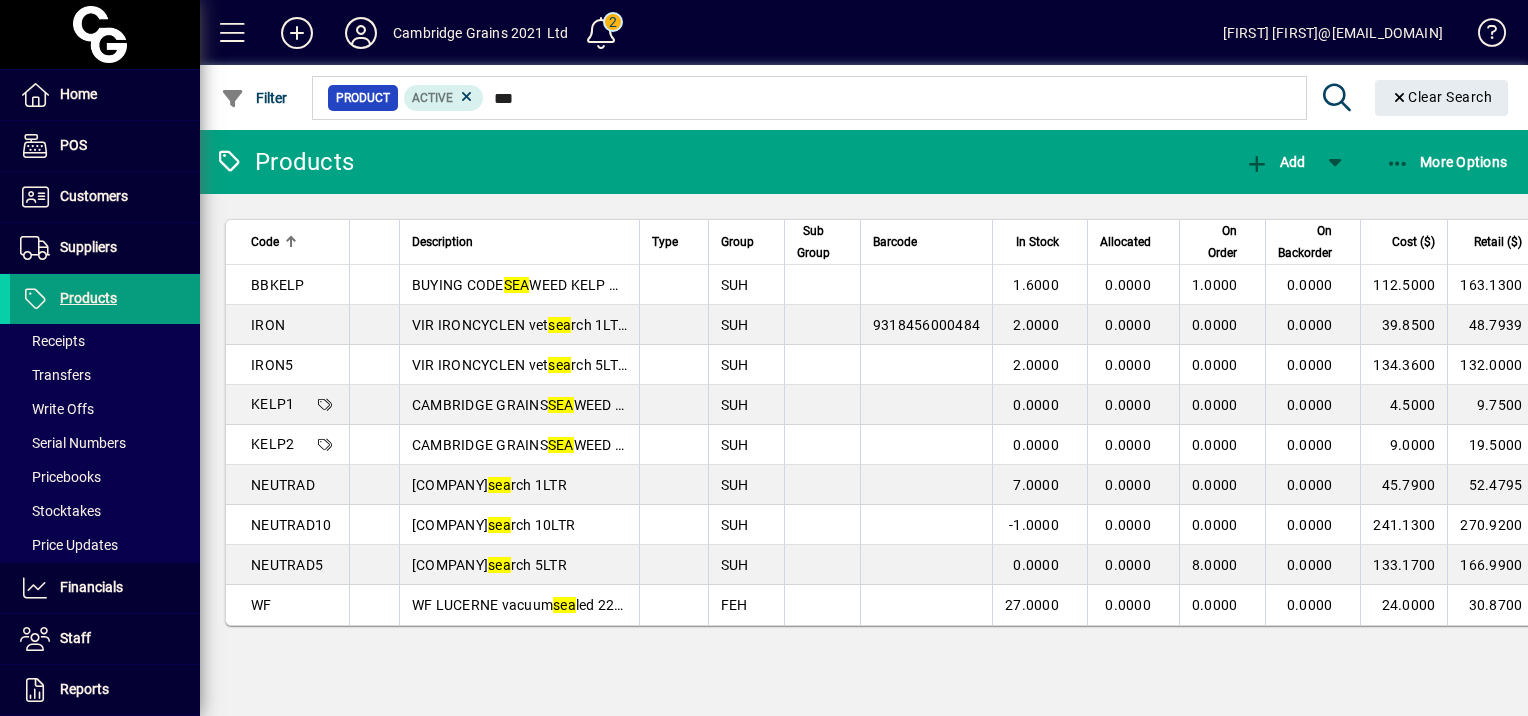 click at bounding box center (467, 97) 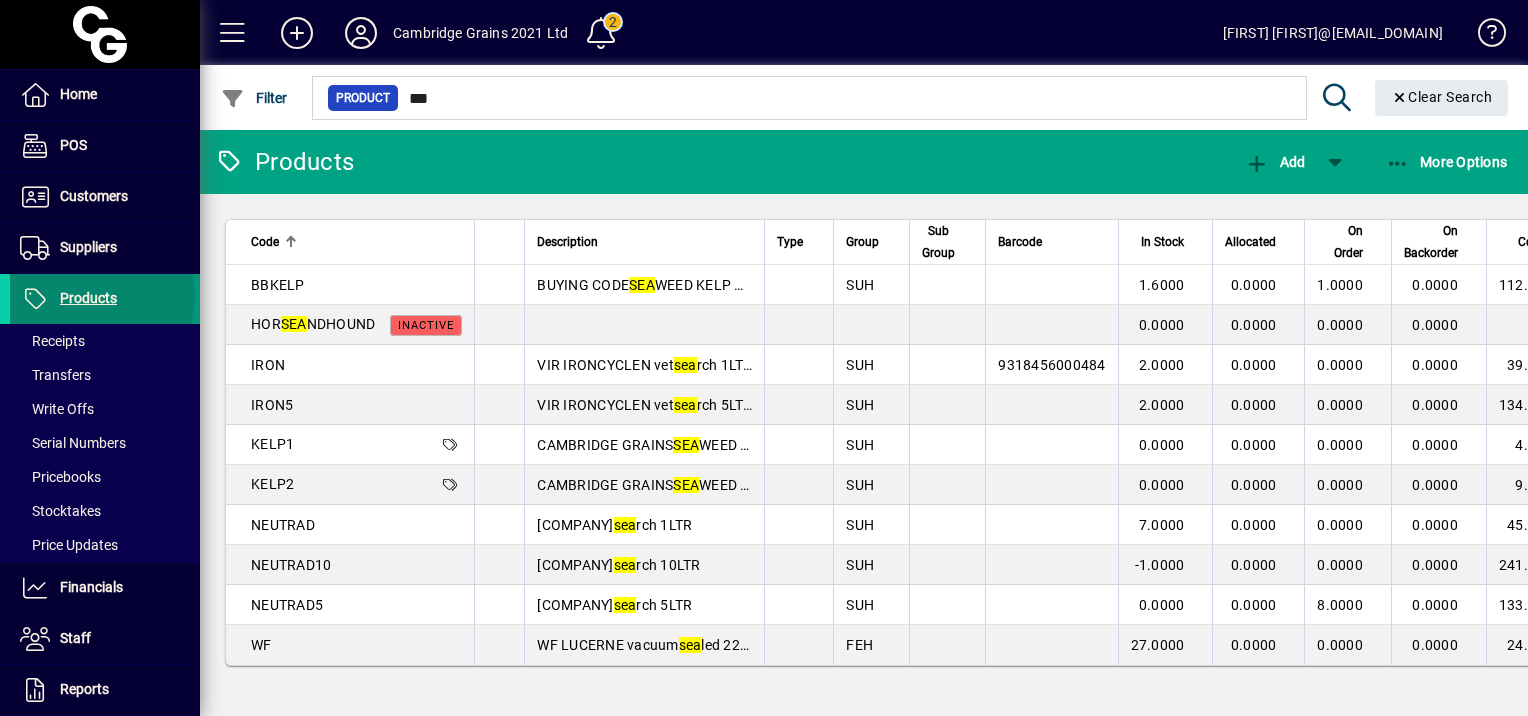 click on "Products" at bounding box center (88, 298) 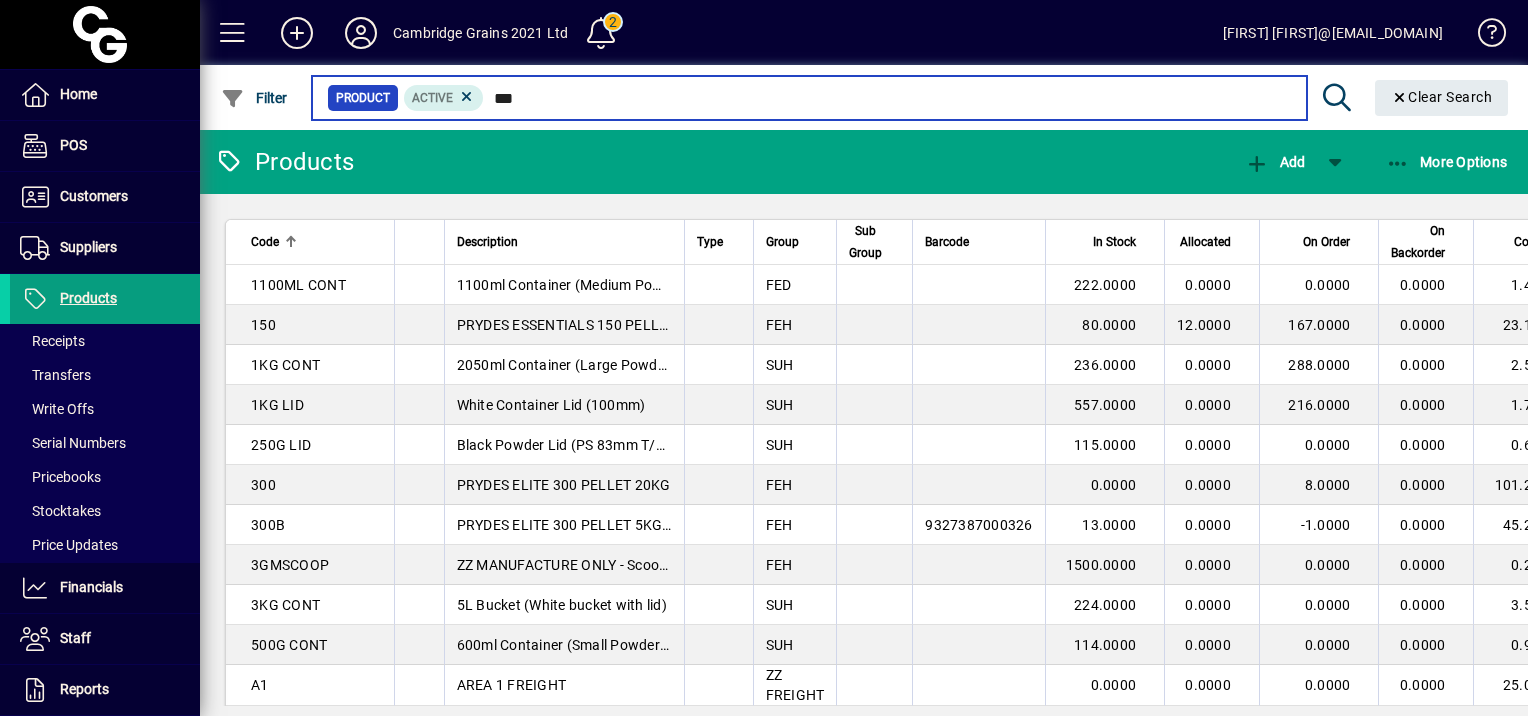 type on "****" 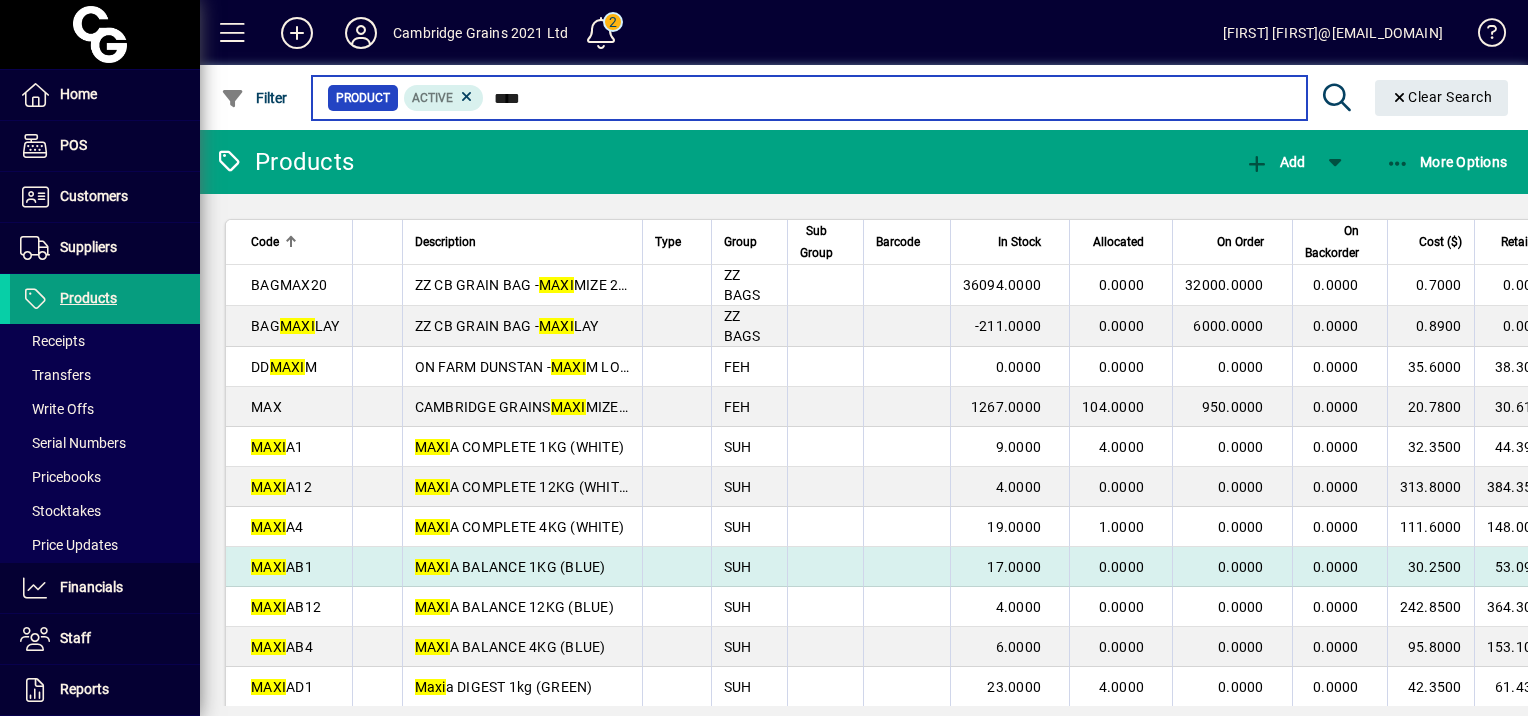 scroll, scrollTop: 100, scrollLeft: 0, axis: vertical 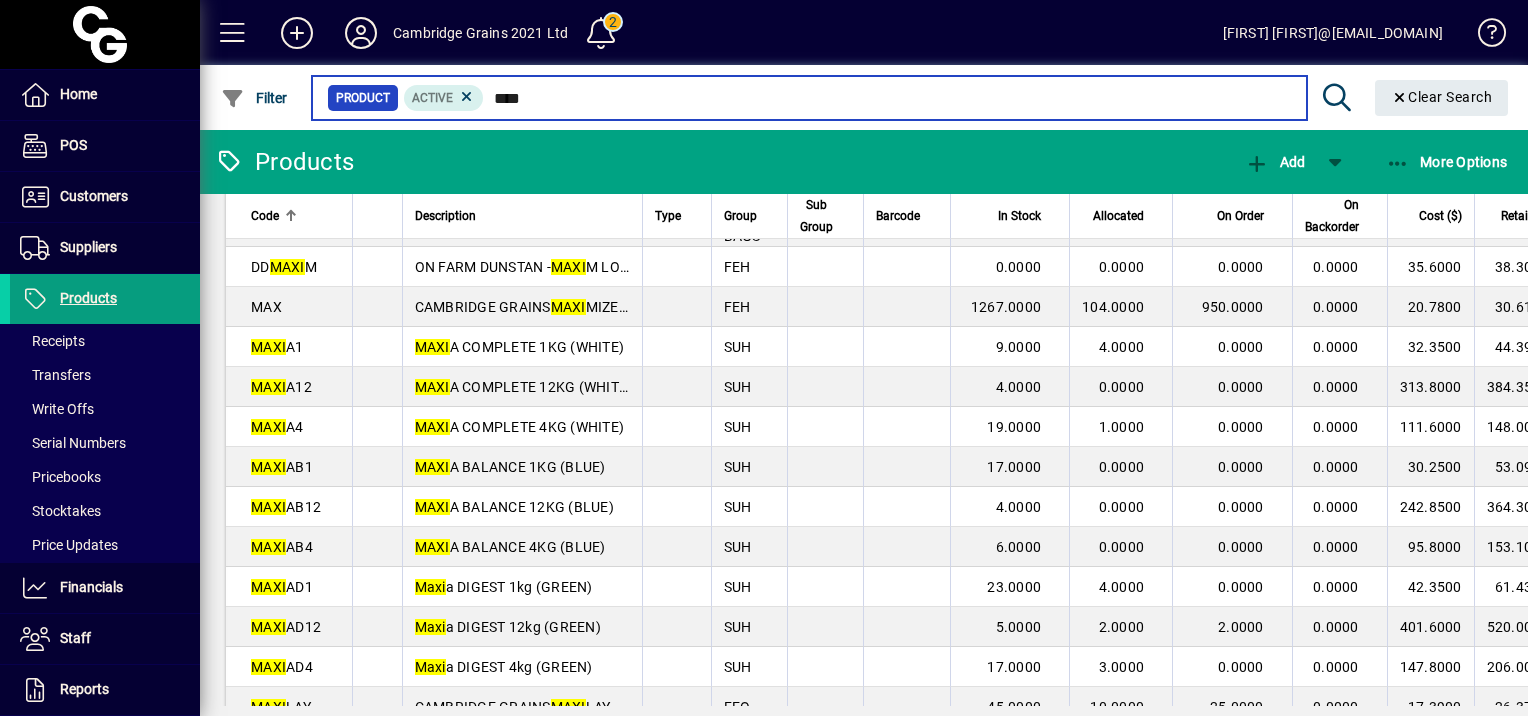 drag, startPoint x: 539, startPoint y: 97, endPoint x: 493, endPoint y: 93, distance: 46.173584 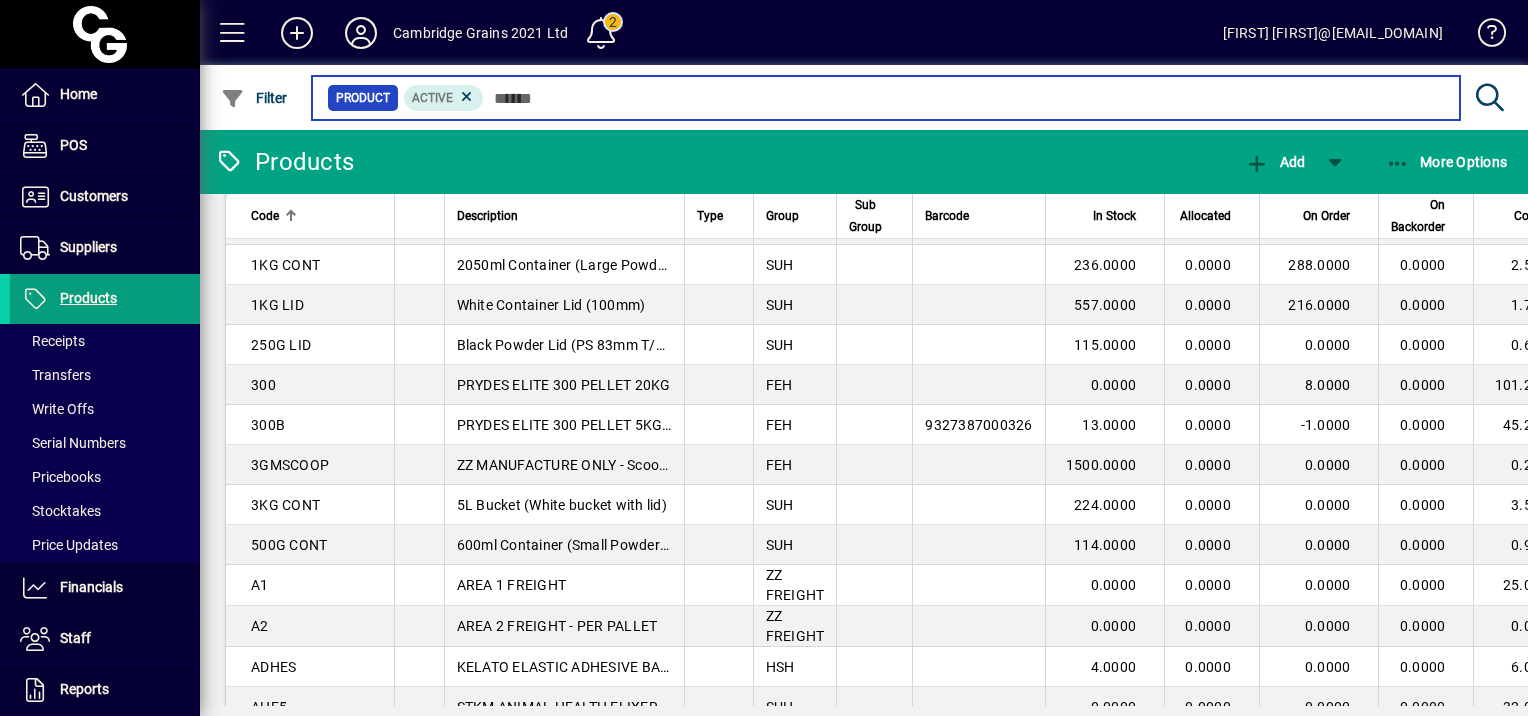 scroll, scrollTop: 0, scrollLeft: 0, axis: both 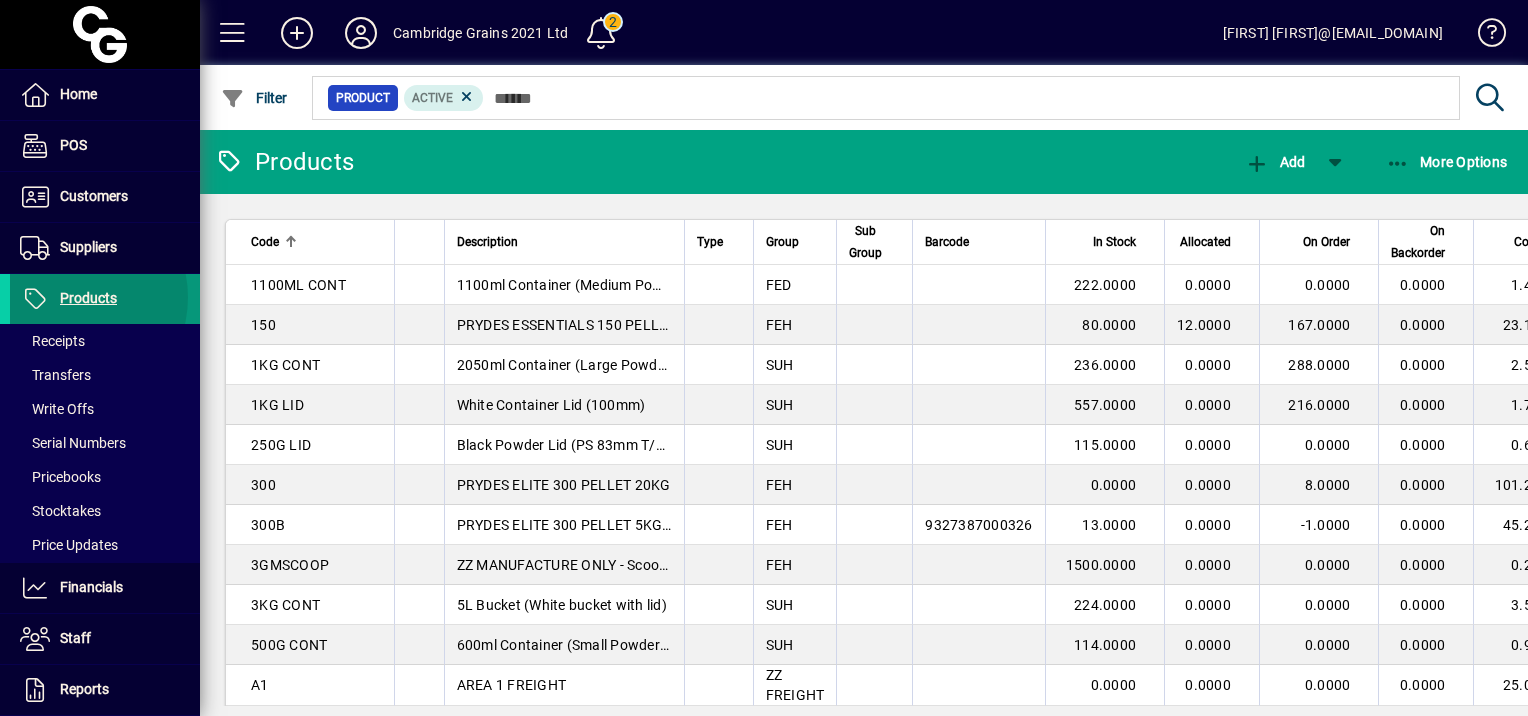 click on "Products" at bounding box center [88, 298] 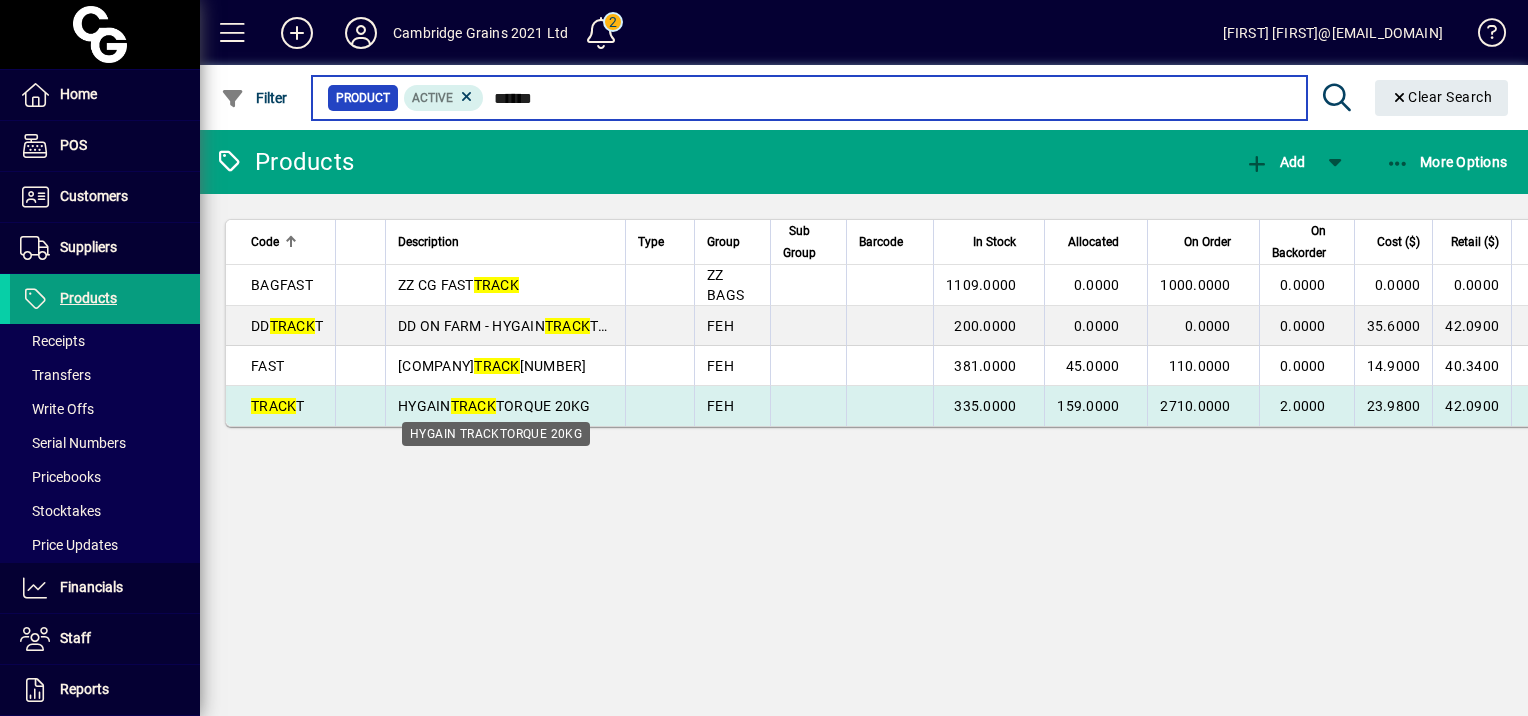 type on "*****" 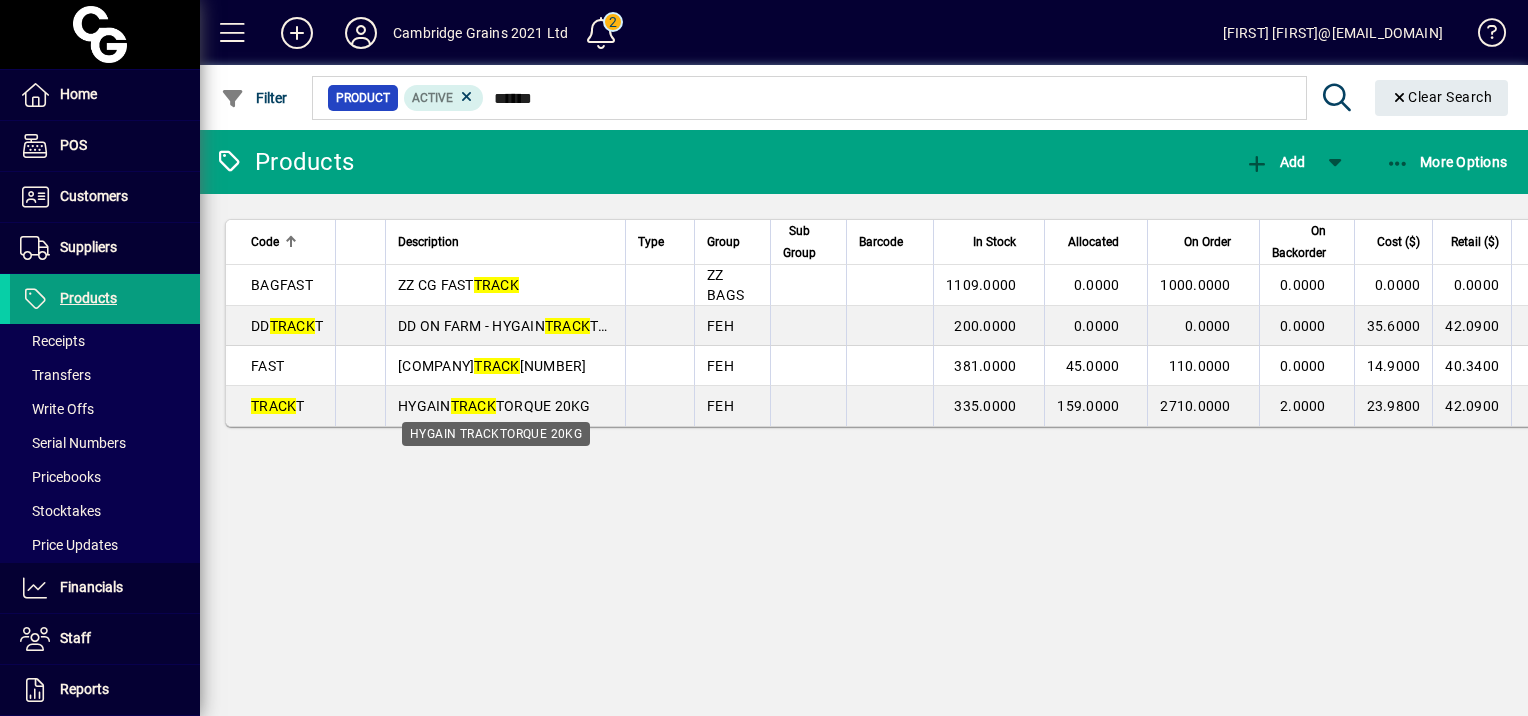 click on "TRACK" at bounding box center (473, 406) 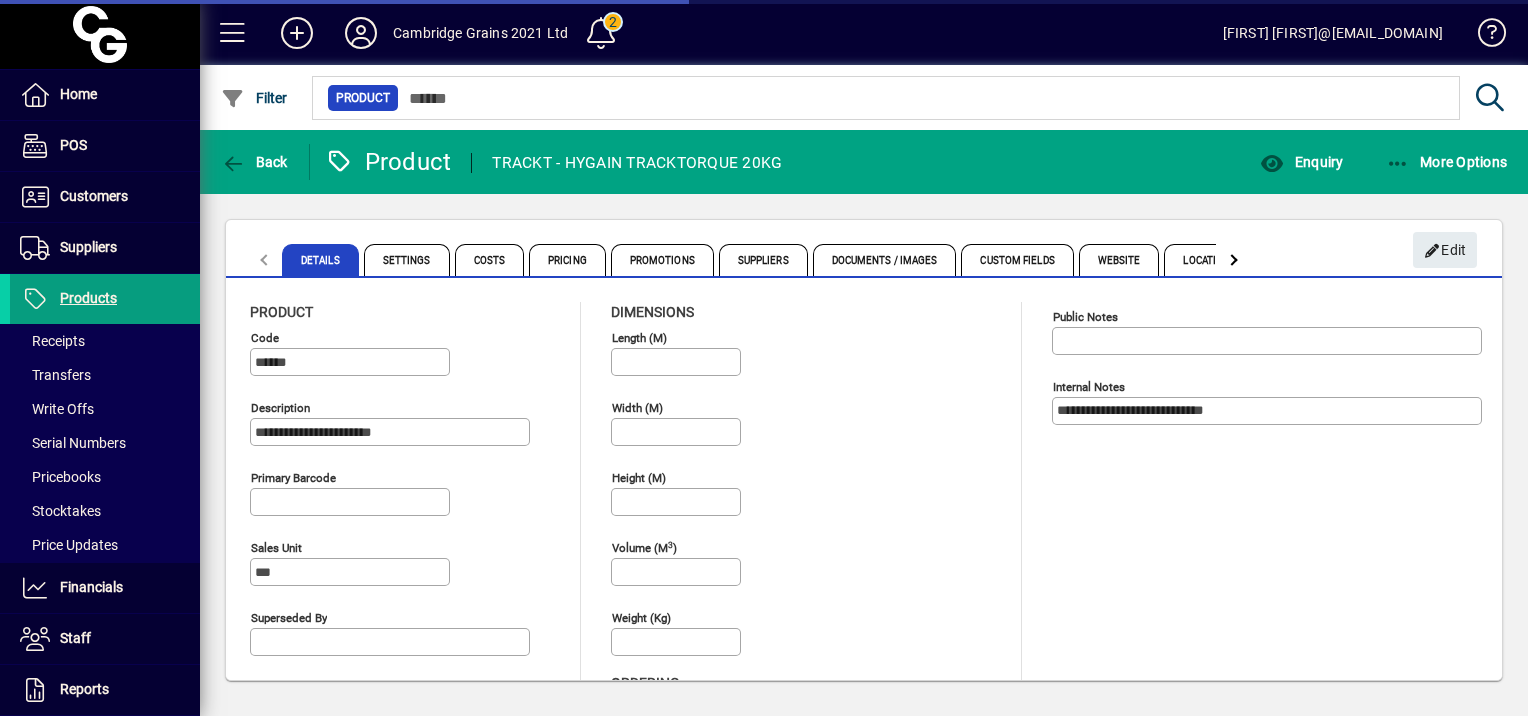 type on "**********" 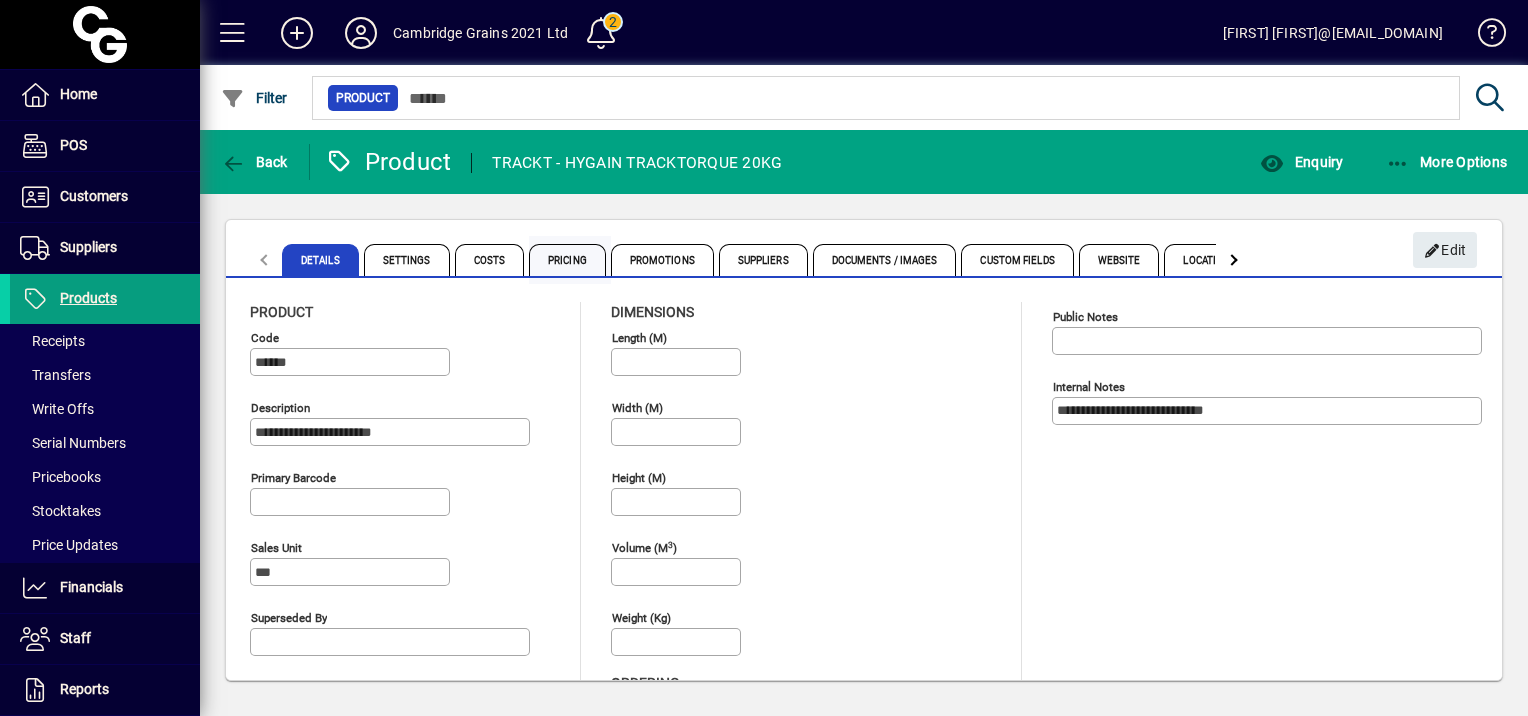 click on "Pricing" at bounding box center (567, 260) 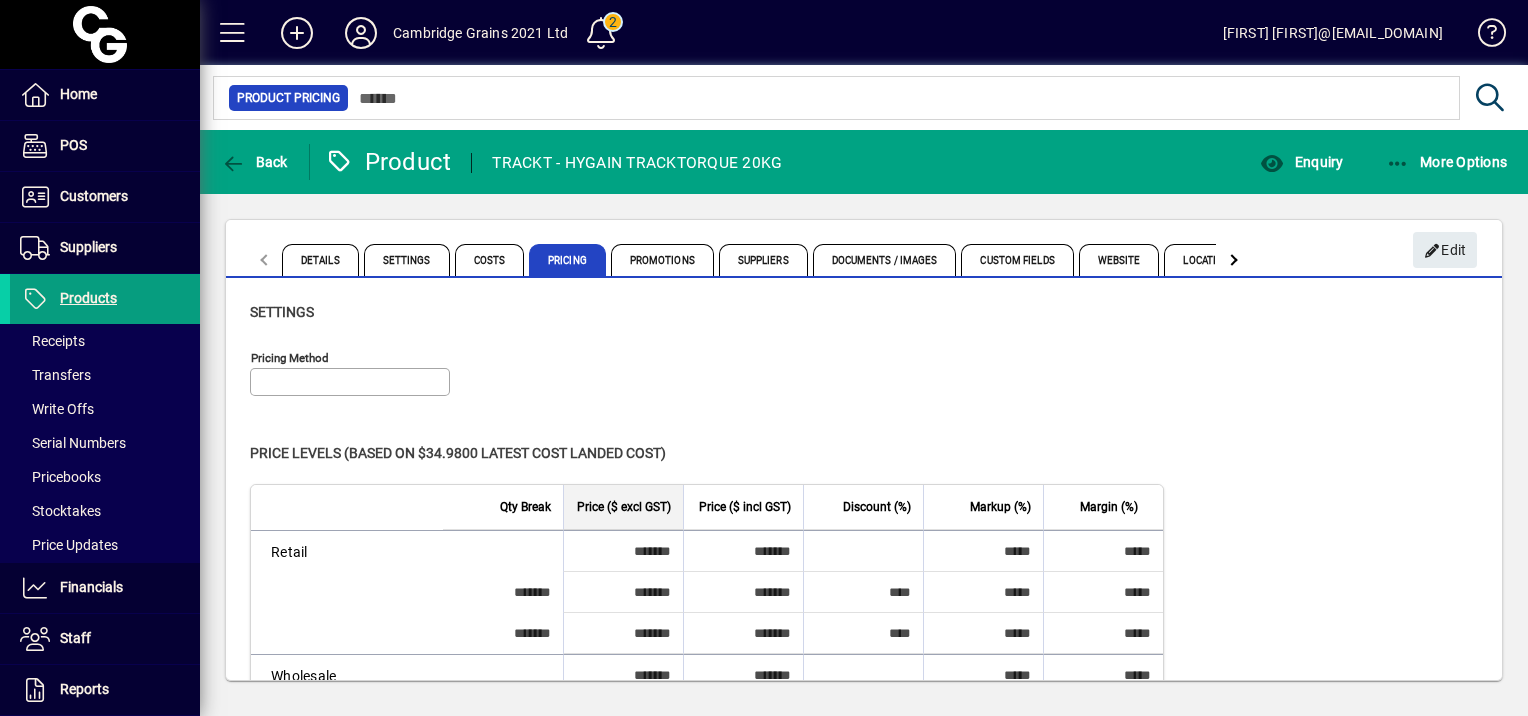 type on "**********" 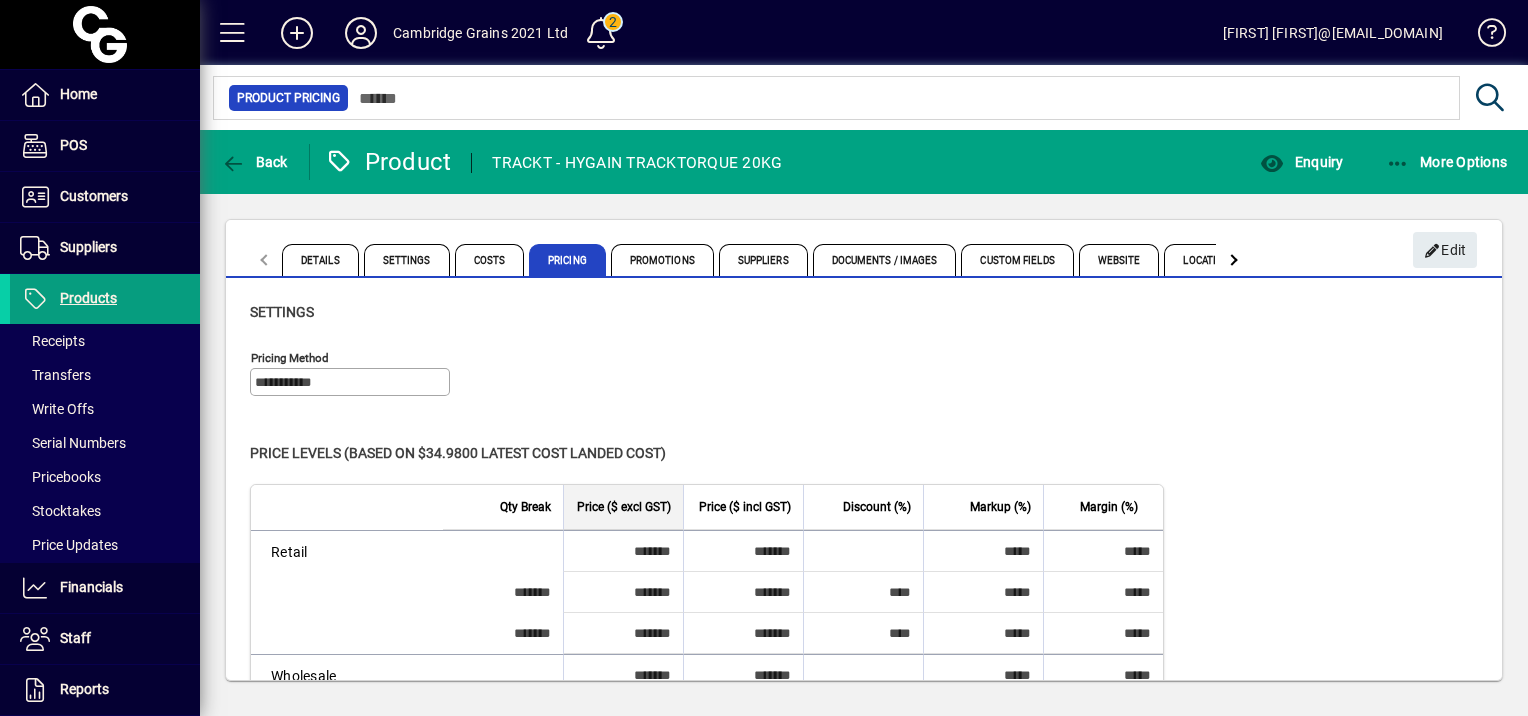 scroll, scrollTop: 200, scrollLeft: 0, axis: vertical 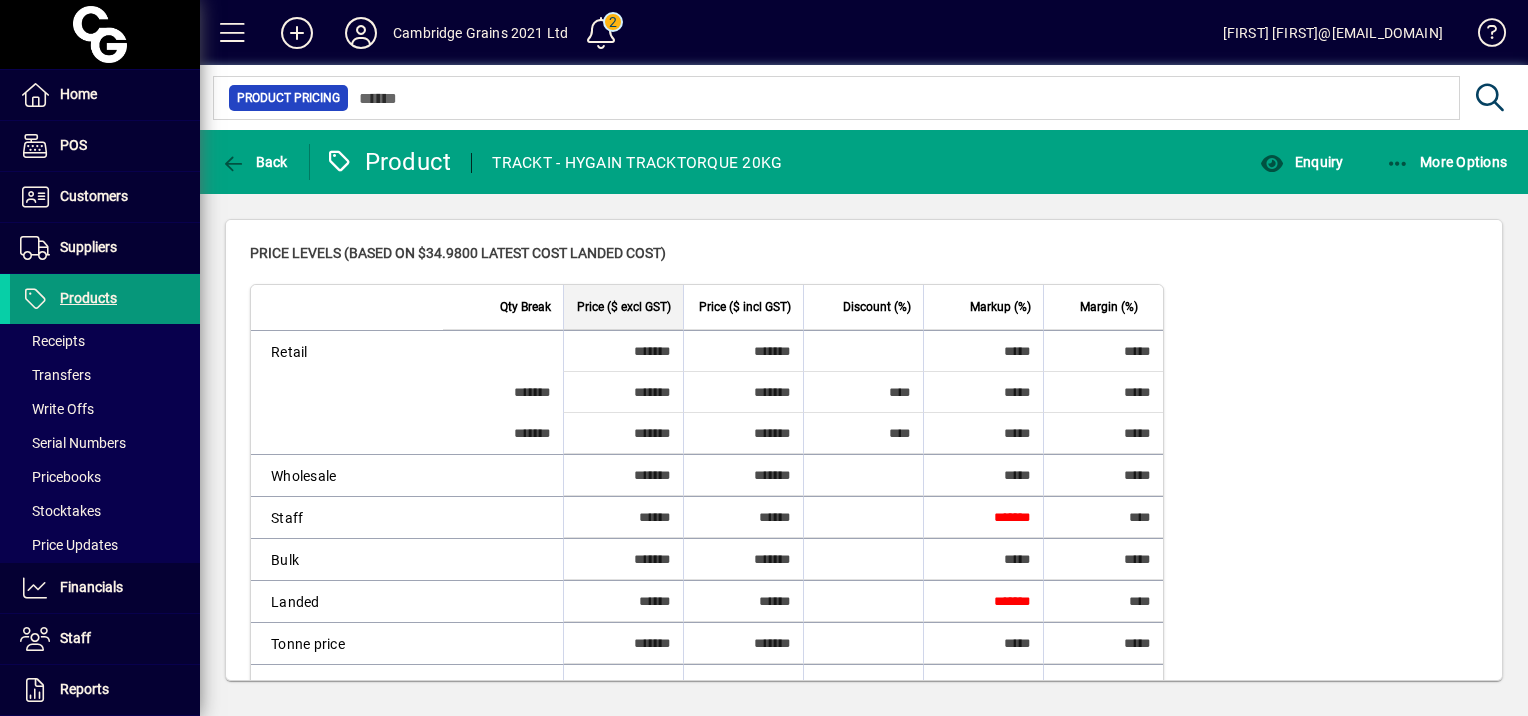 click on "Products" at bounding box center [88, 298] 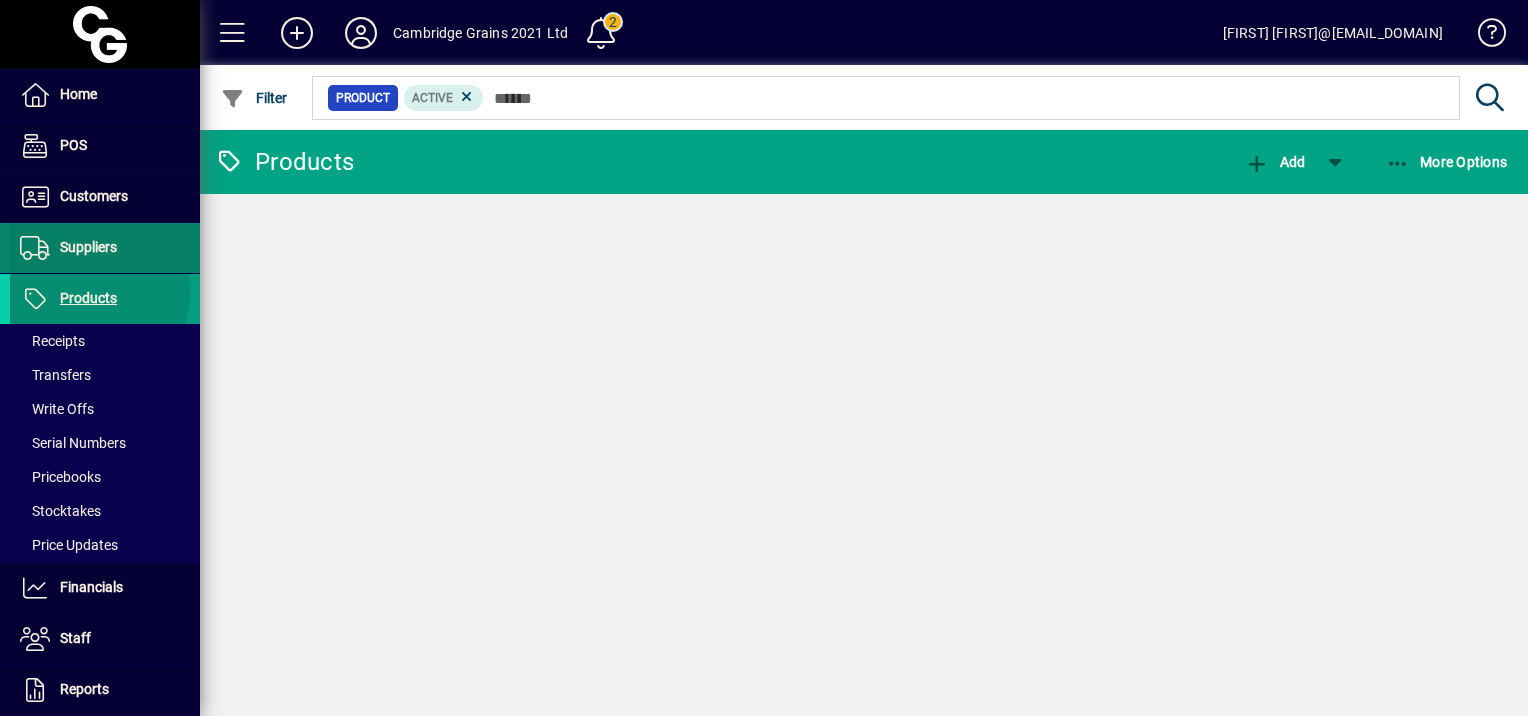 click at bounding box center [105, 197] 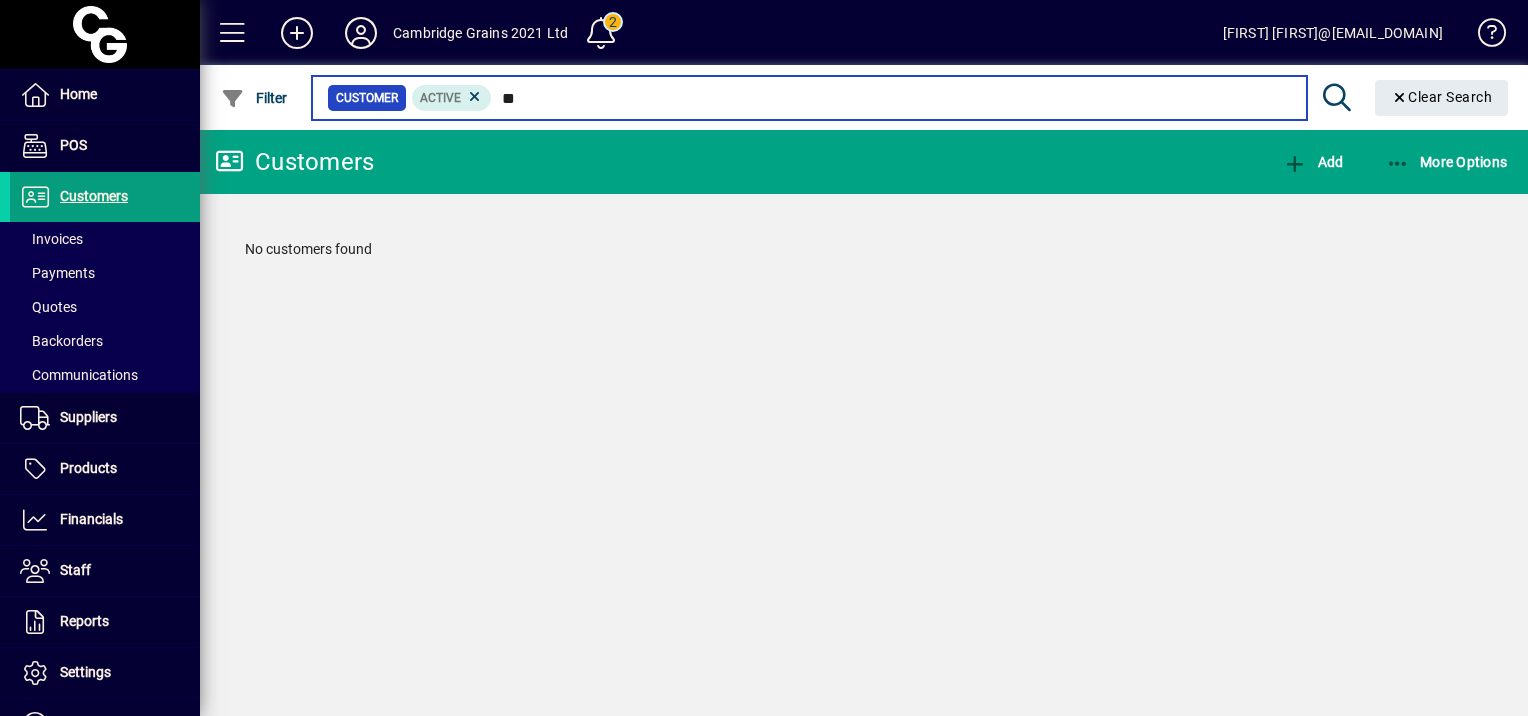 type on "*" 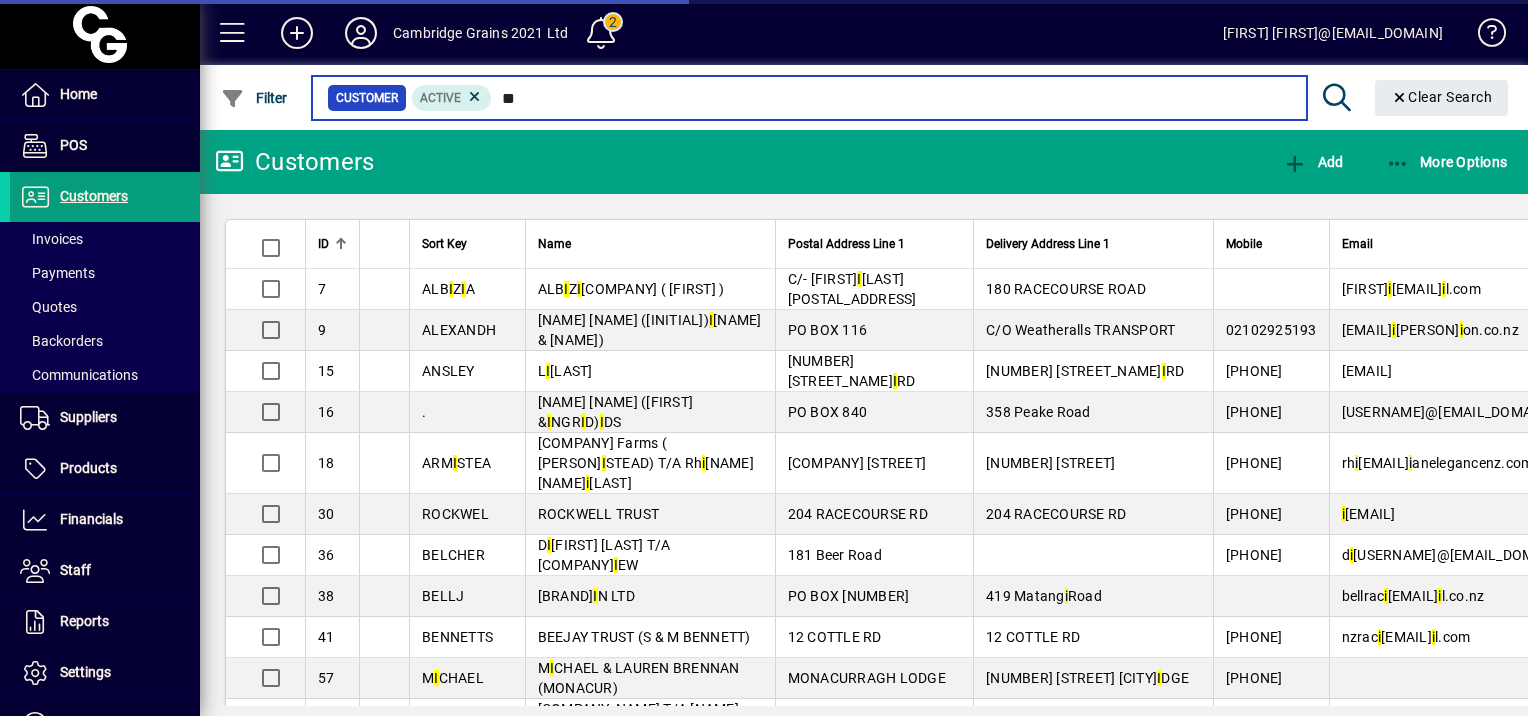 type on "*" 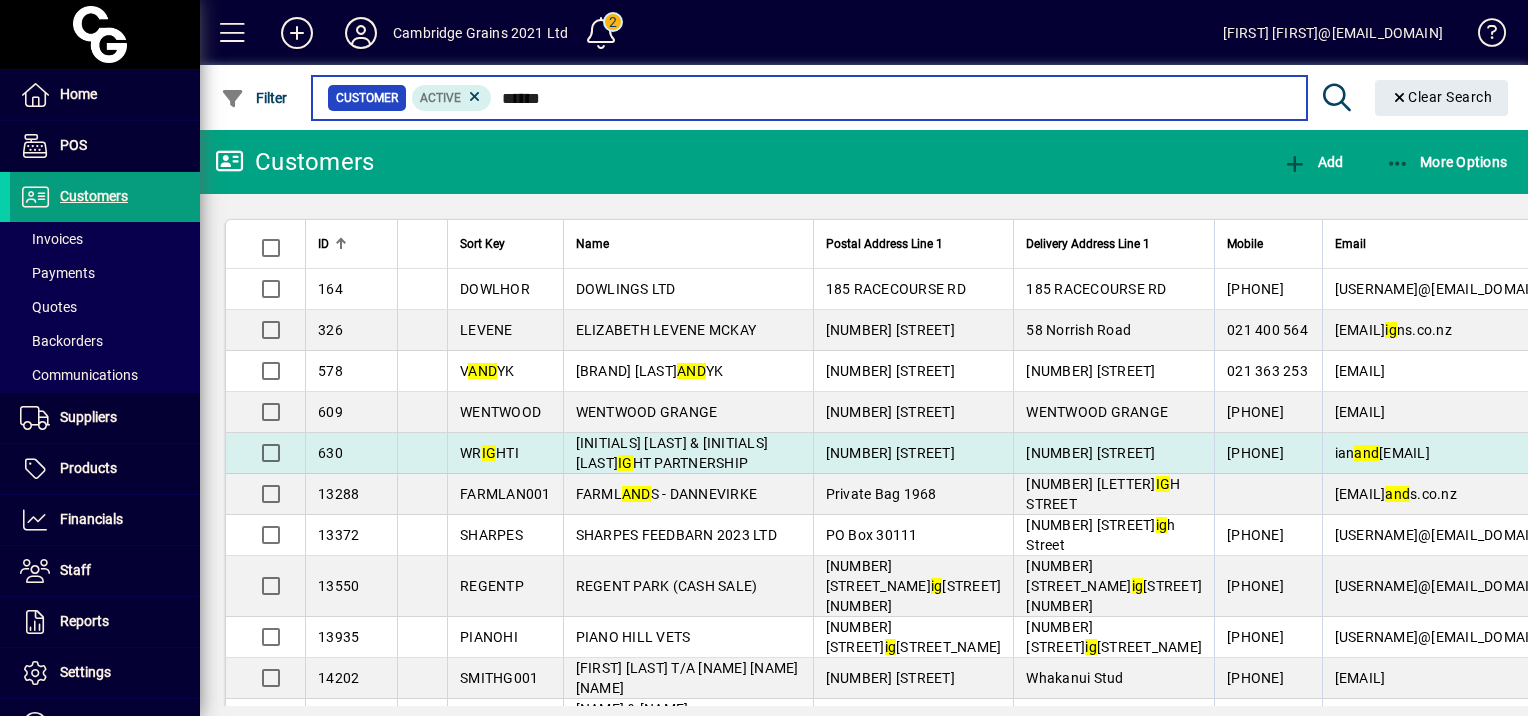 type on "******" 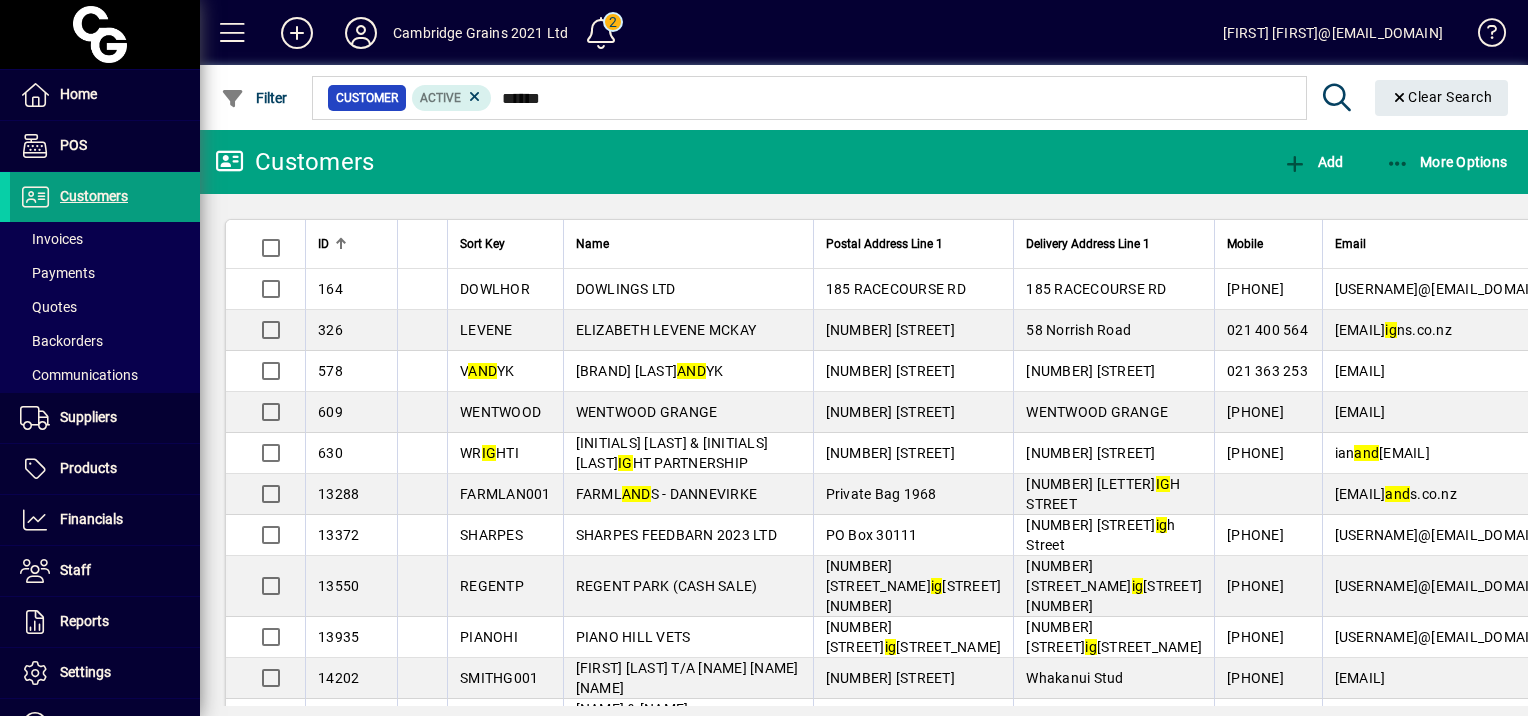 click on "I G & S A WR IG HT PARTNERSHIP" at bounding box center (672, 453) 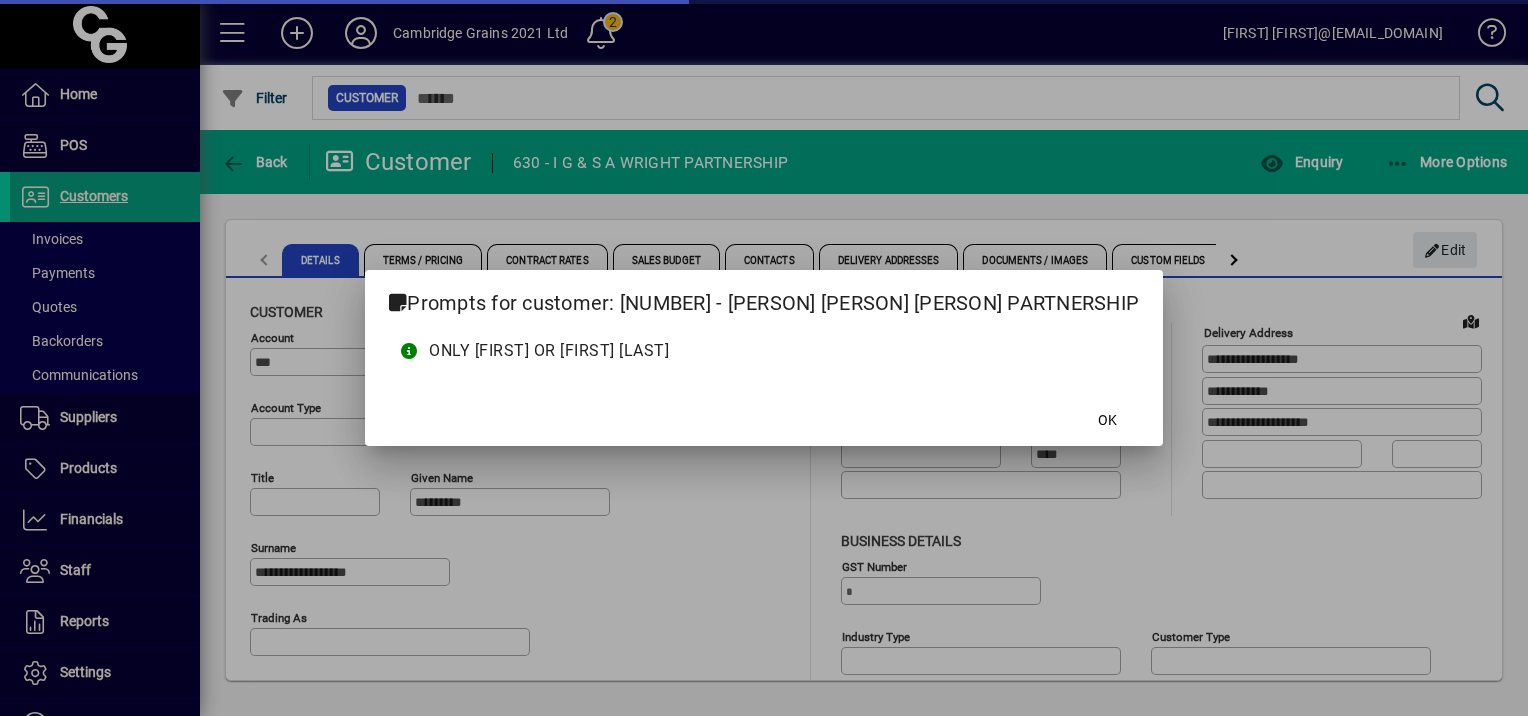type on "**********" 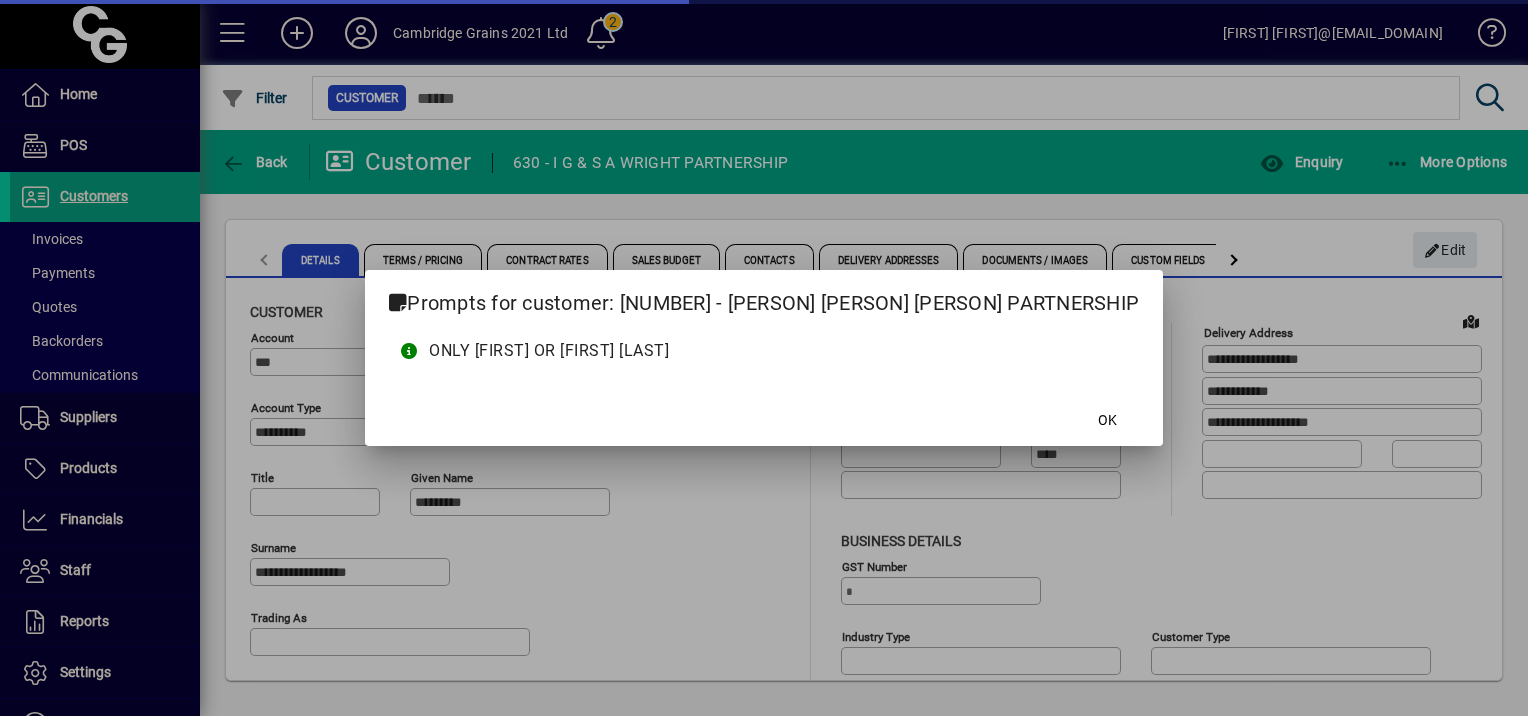 type on "**********" 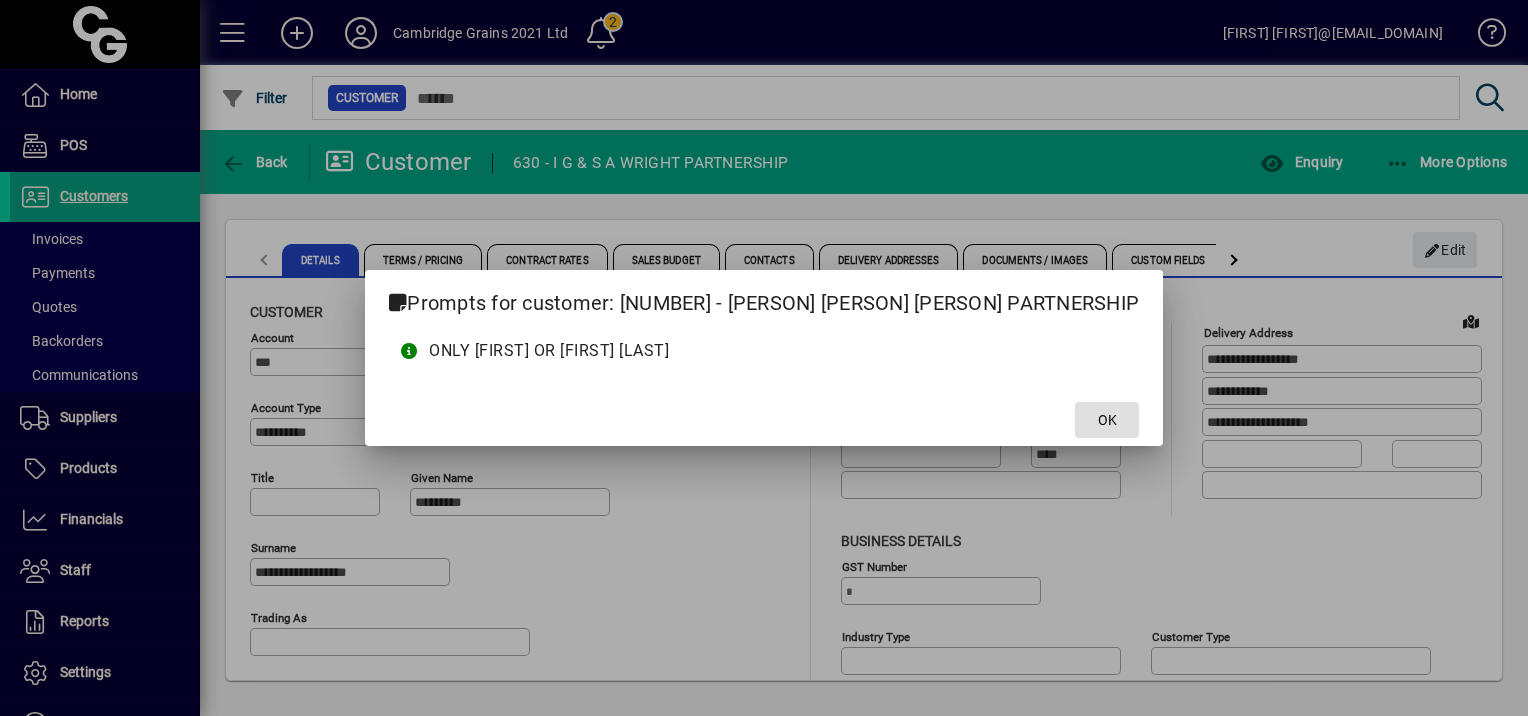 click on "OK" 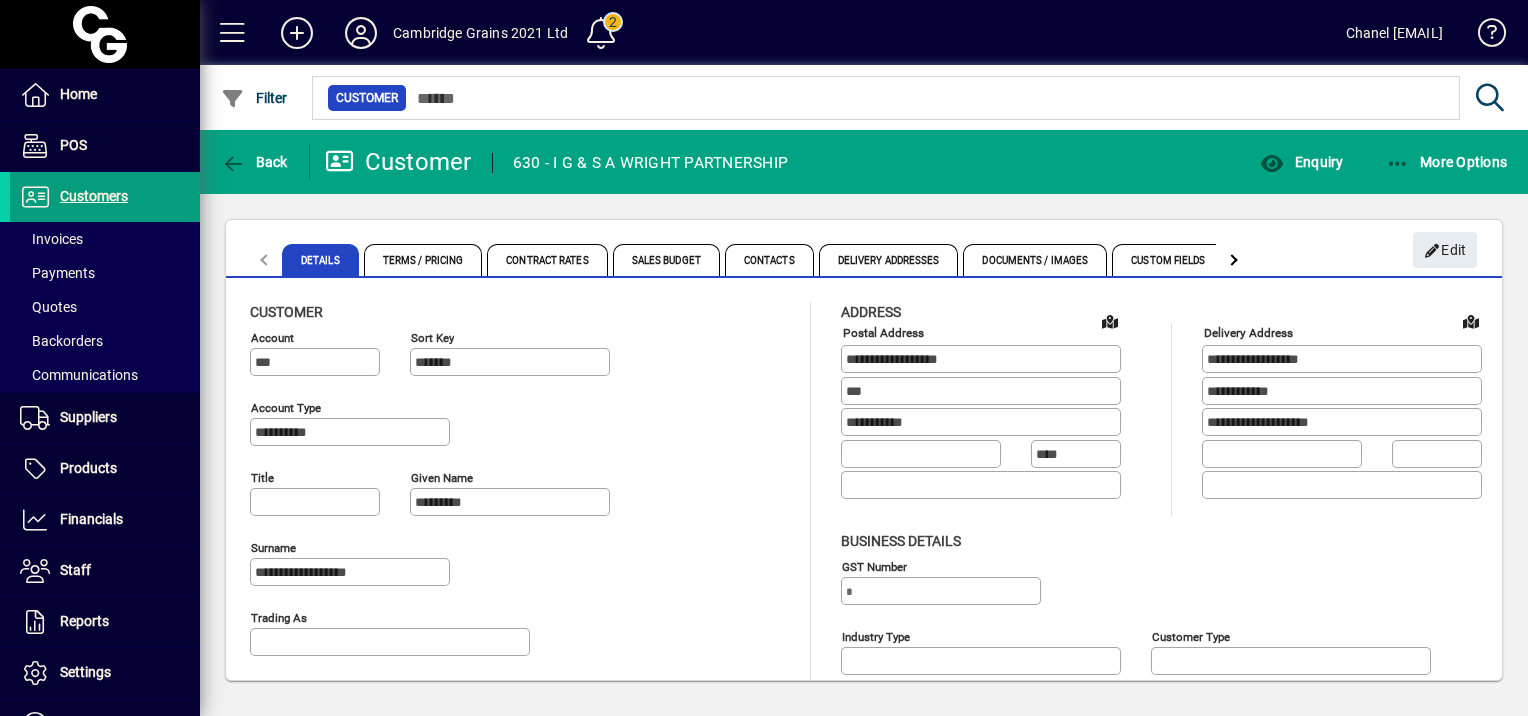 scroll, scrollTop: 0, scrollLeft: 0, axis: both 